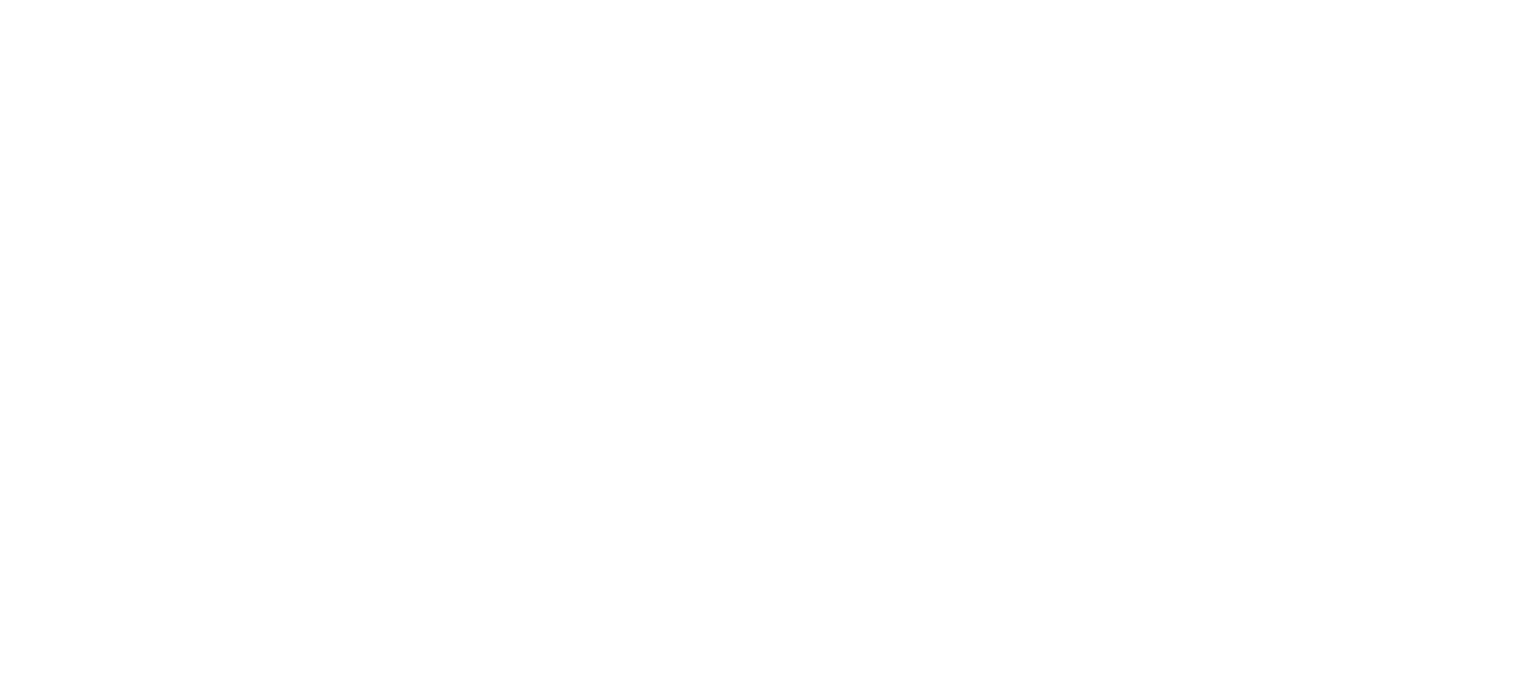 scroll, scrollTop: 0, scrollLeft: 0, axis: both 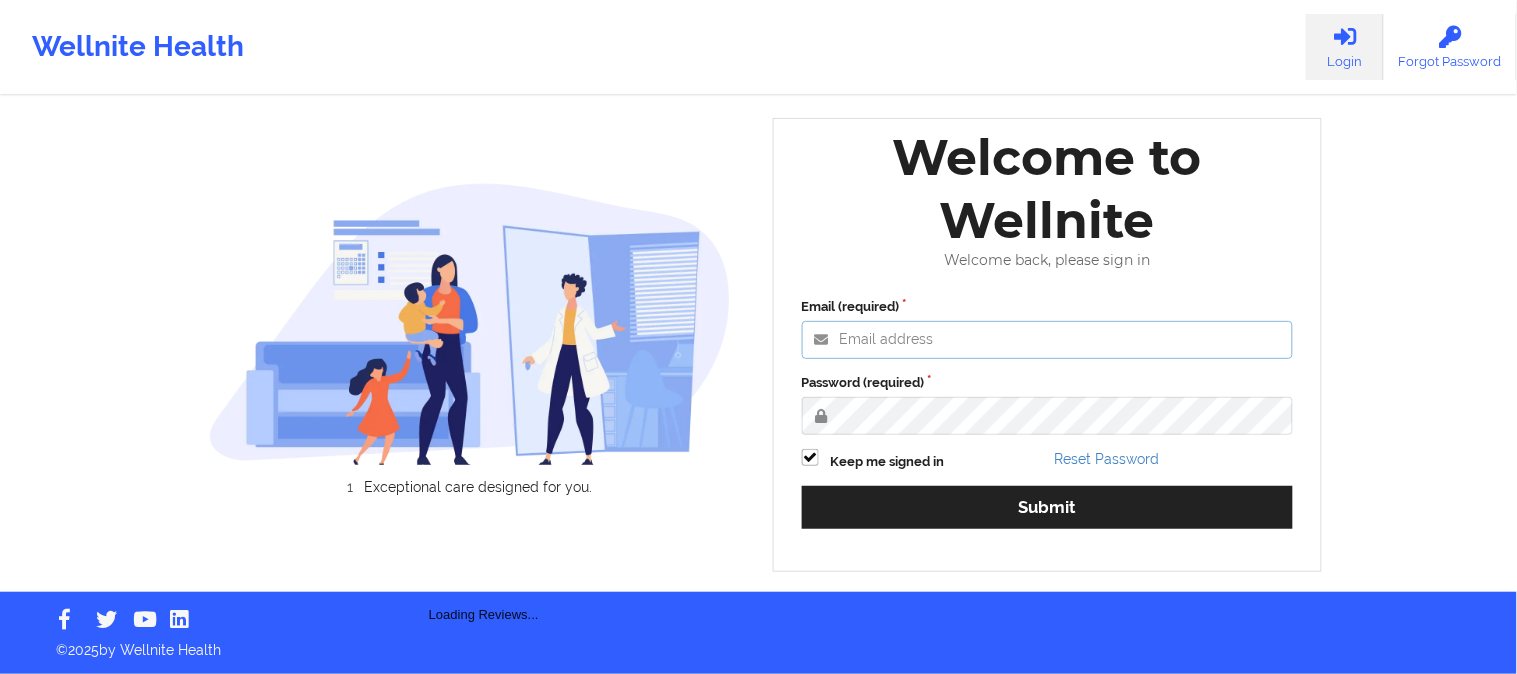 type on "[EMAIL]" 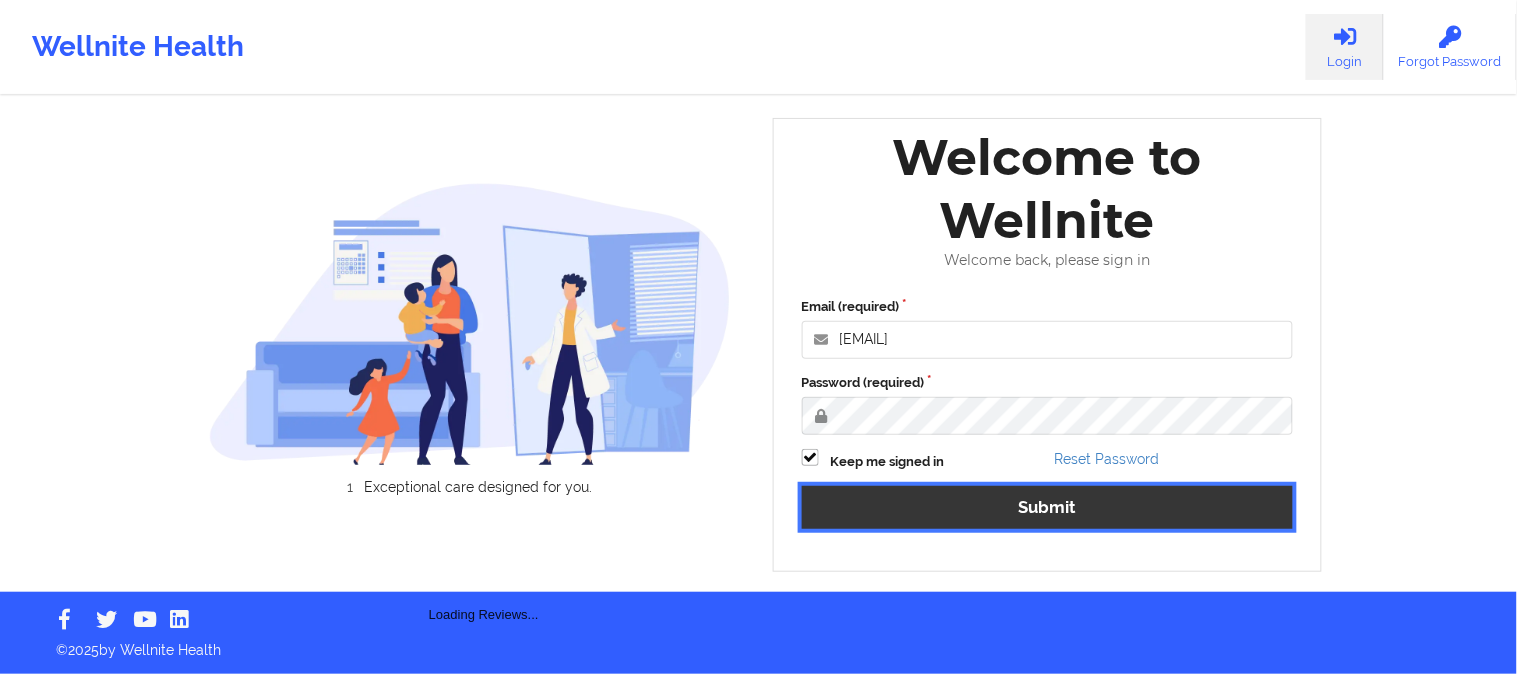 click on "Submit" at bounding box center [1048, 507] 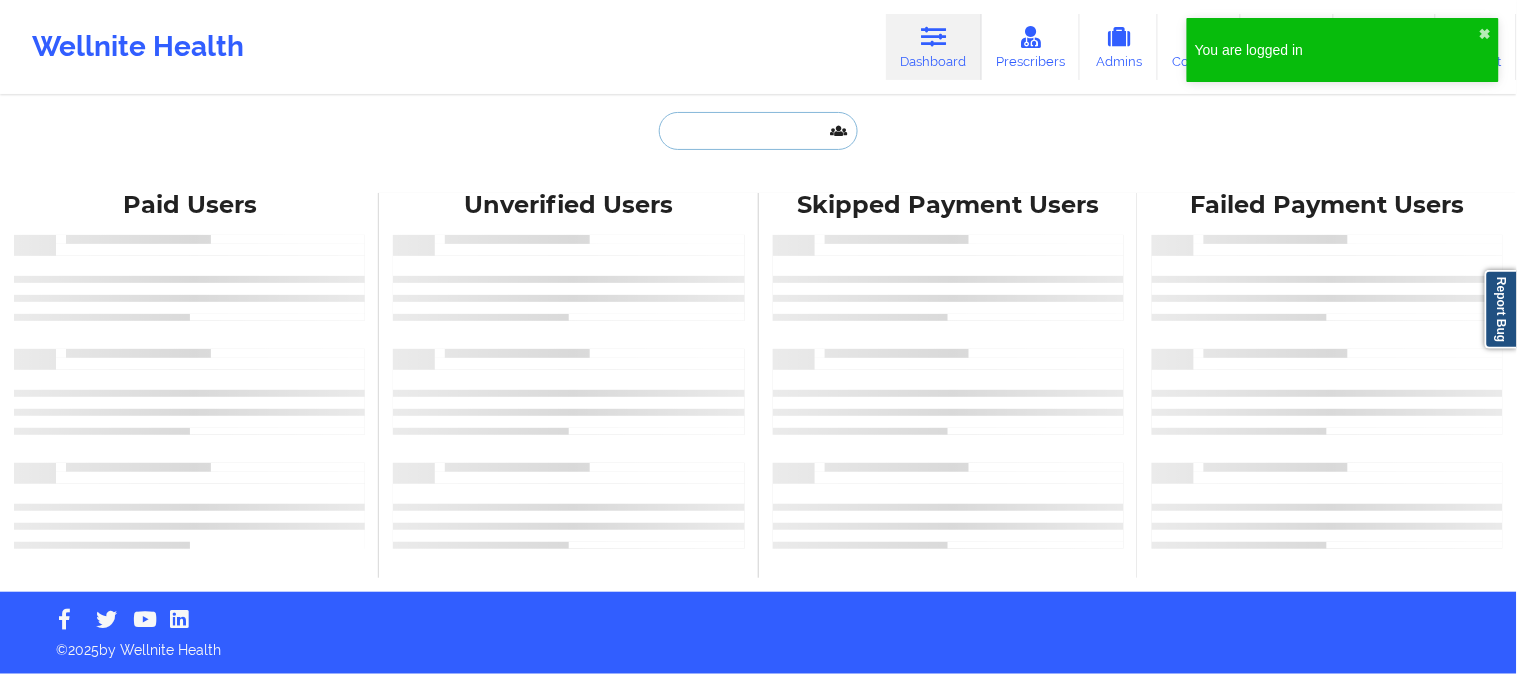 click at bounding box center [758, 131] 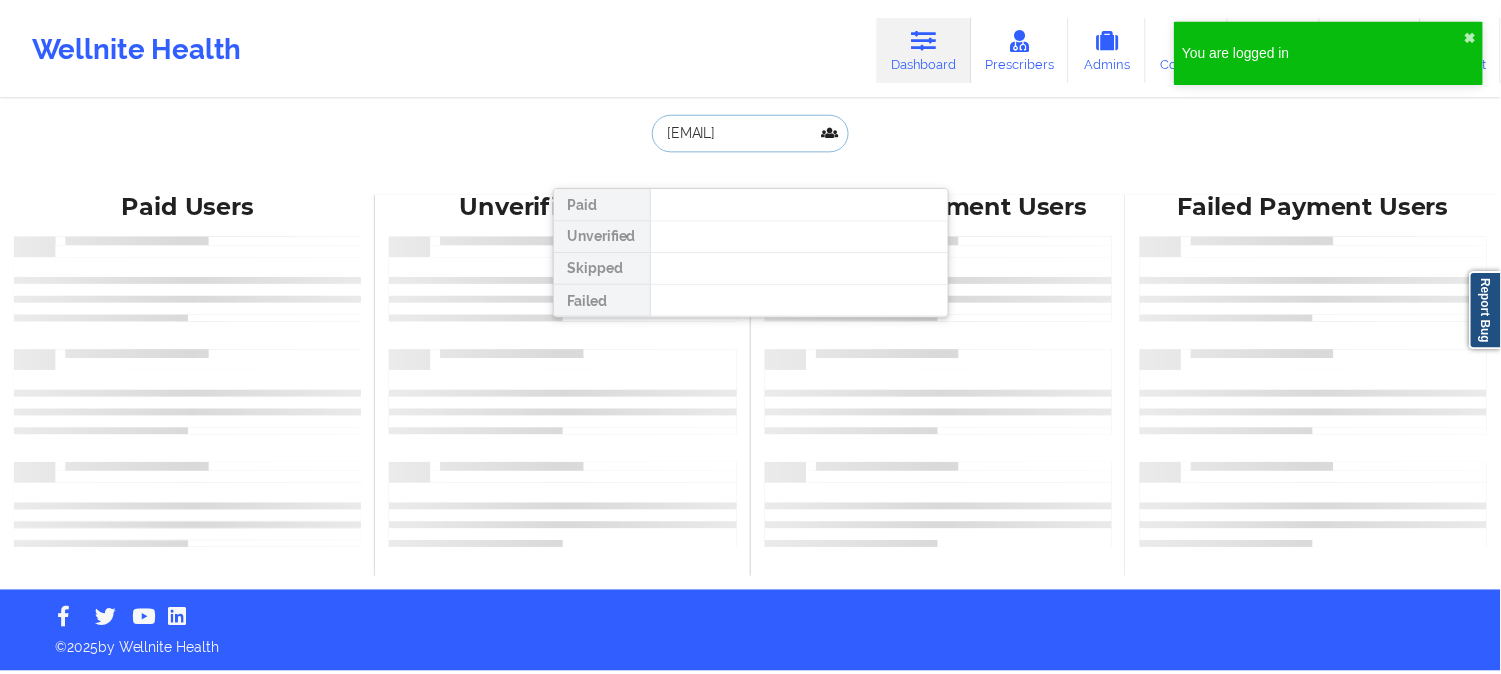 scroll, scrollTop: 0, scrollLeft: 22, axis: horizontal 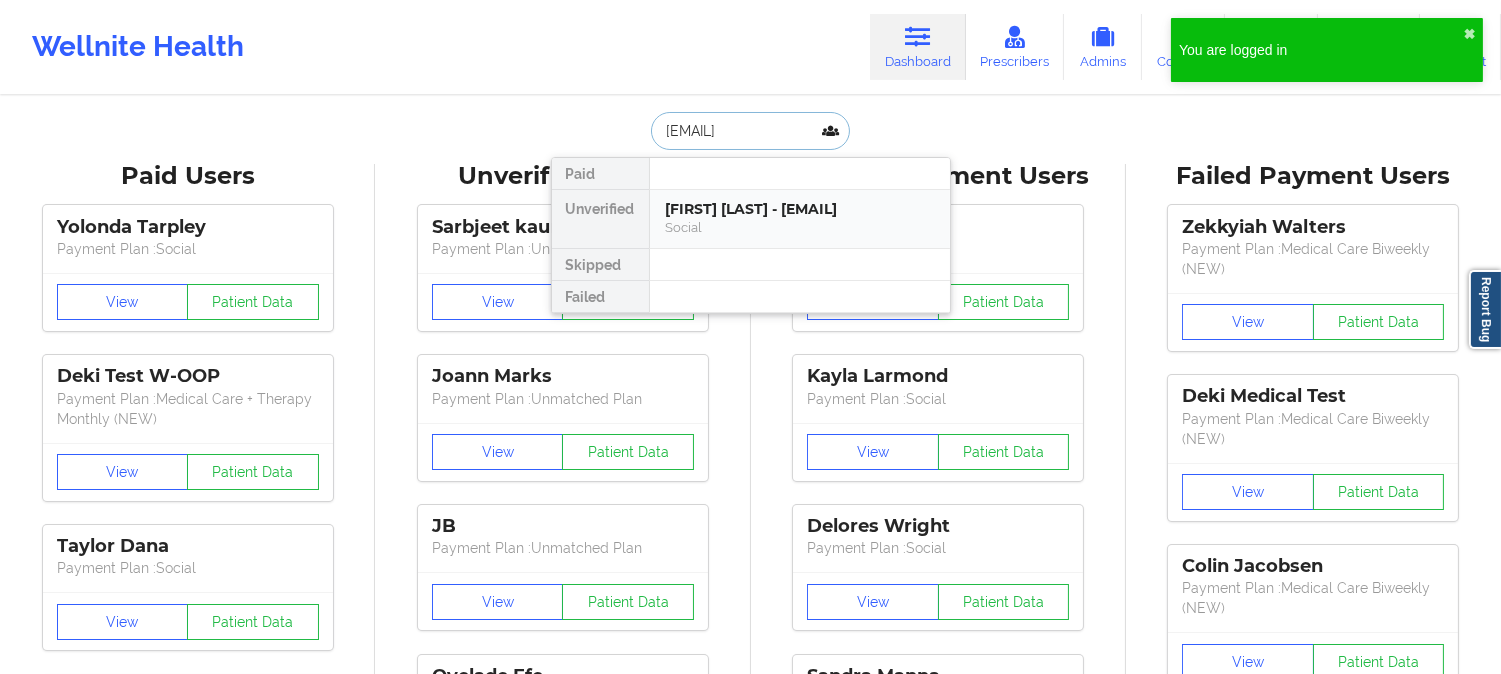 click on "[FIRST] [LAST] - [EMAIL]" at bounding box center (800, 209) 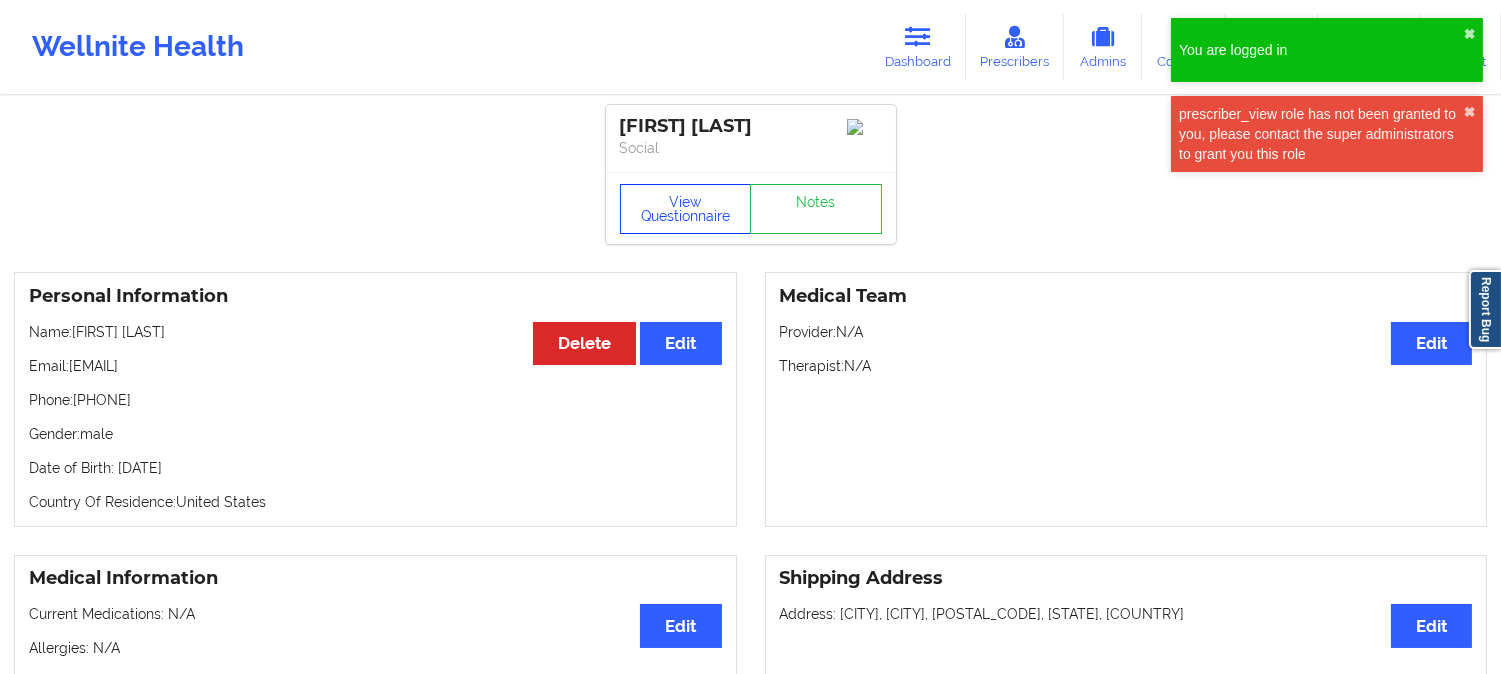 click on "View Questionnaire" at bounding box center (686, 209) 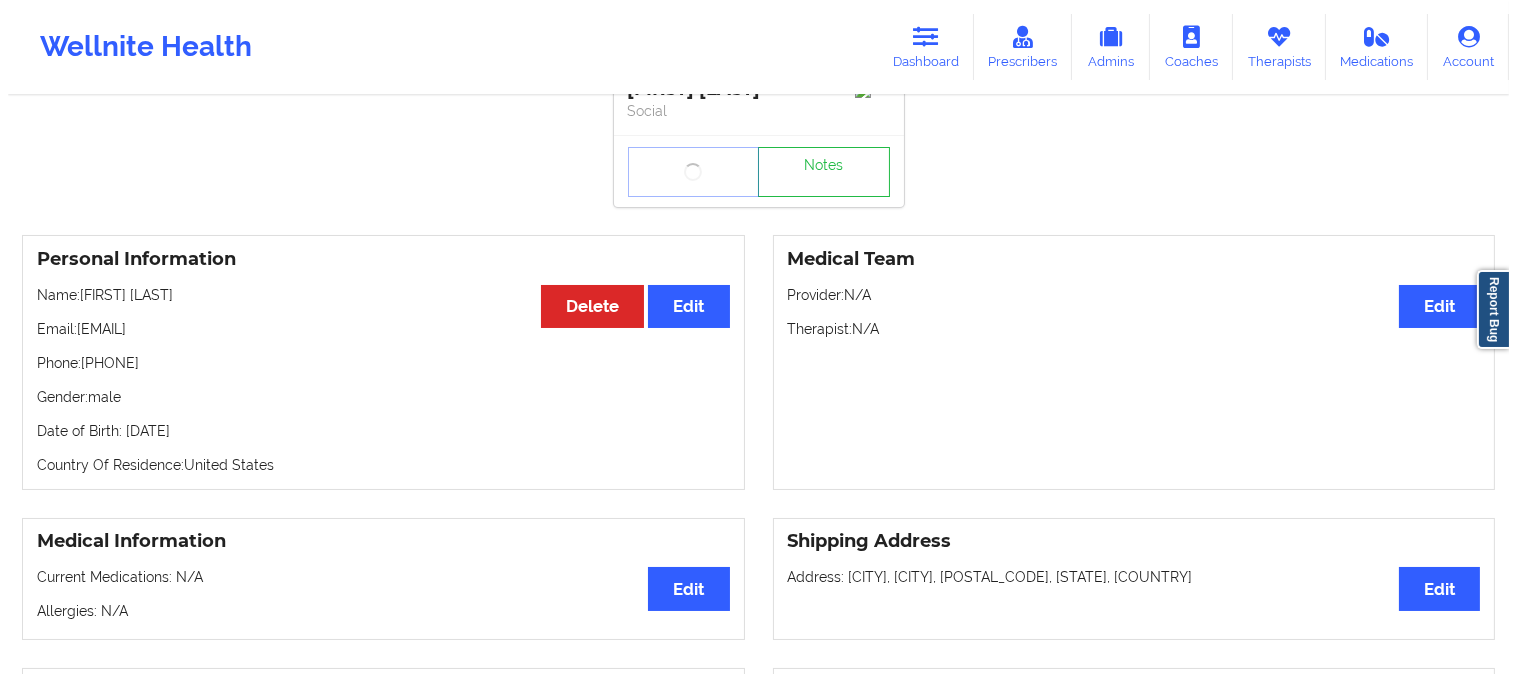 scroll, scrollTop: 0, scrollLeft: 0, axis: both 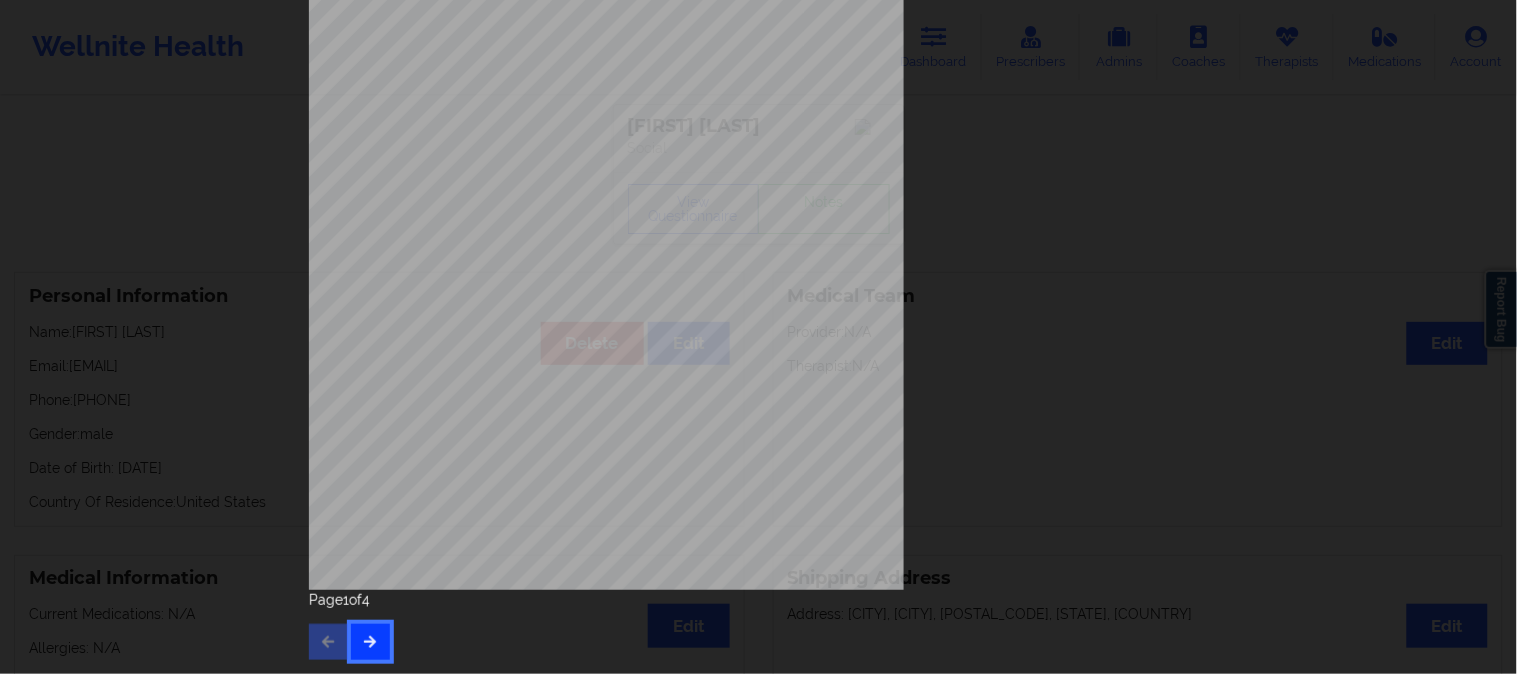 click at bounding box center [370, 641] 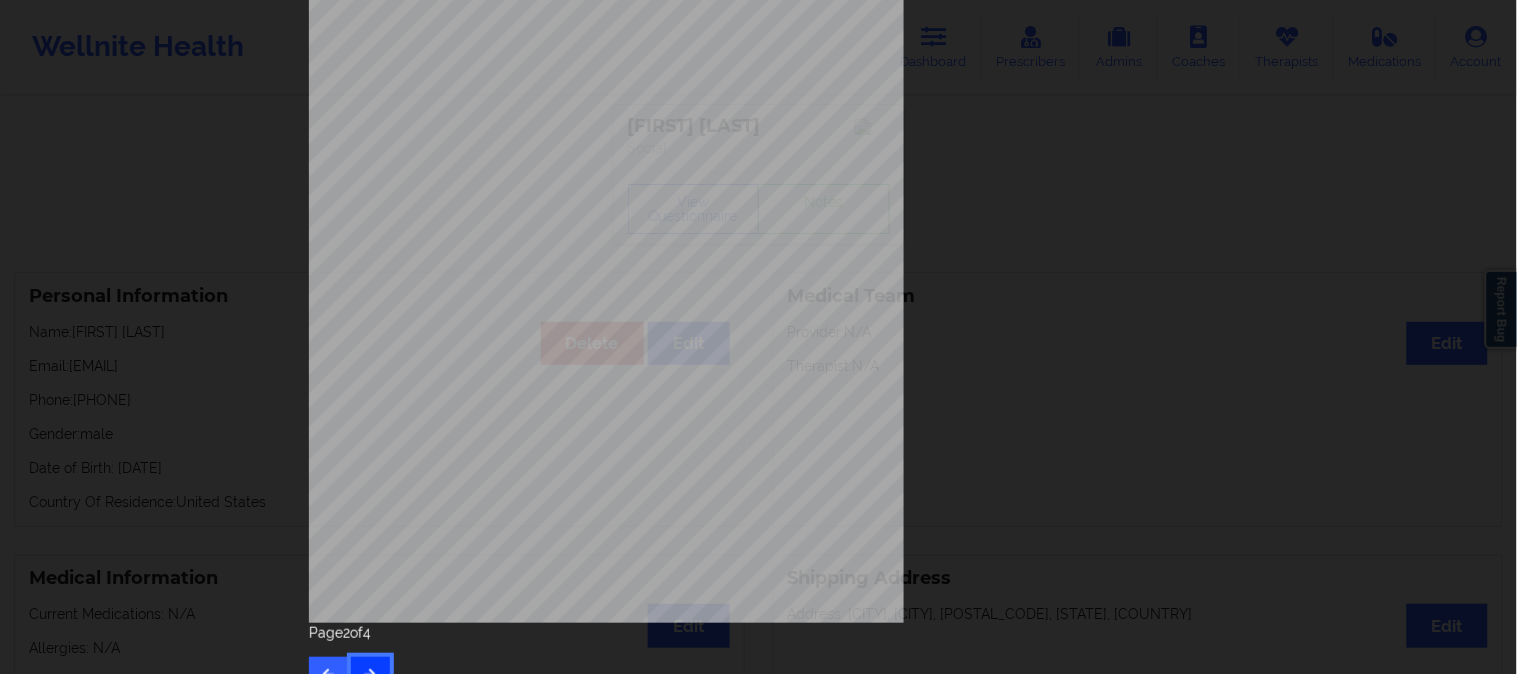 scroll, scrollTop: 280, scrollLeft: 0, axis: vertical 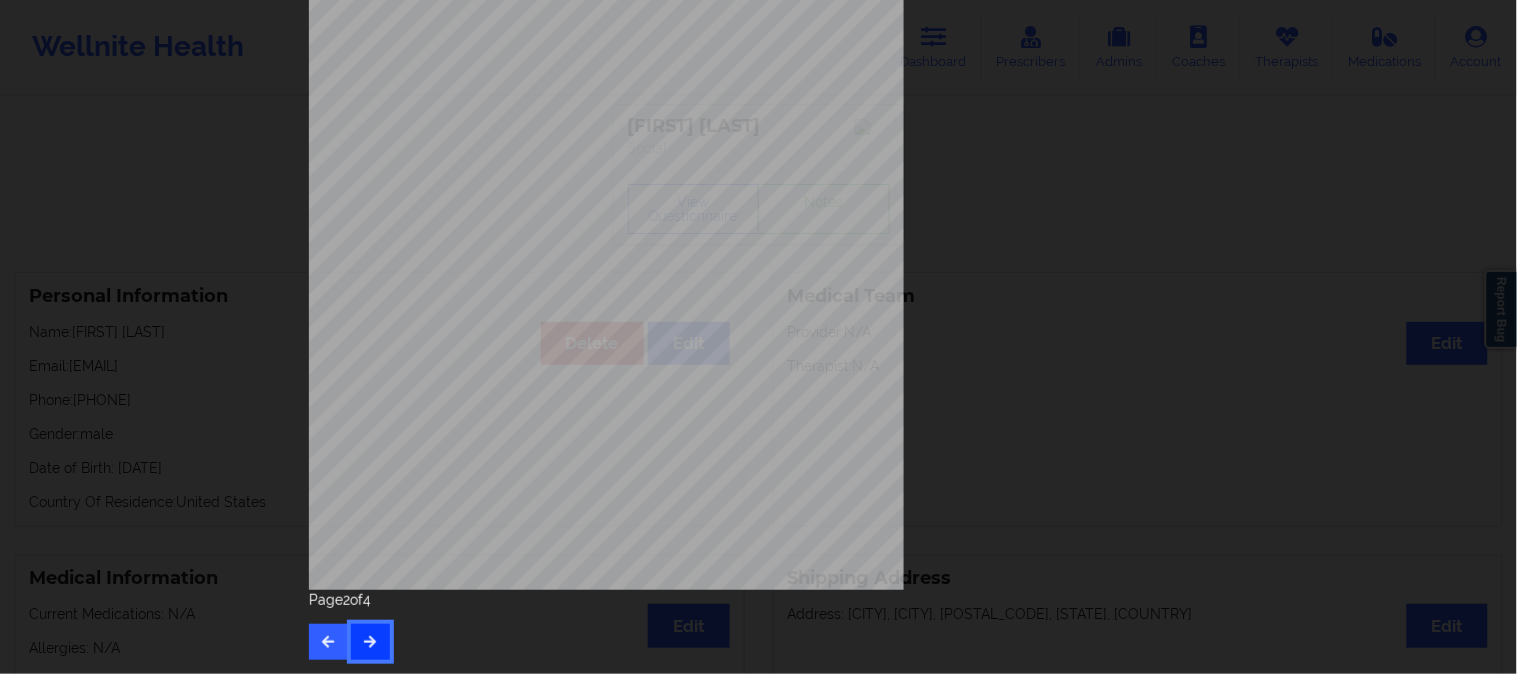 click at bounding box center [370, 642] 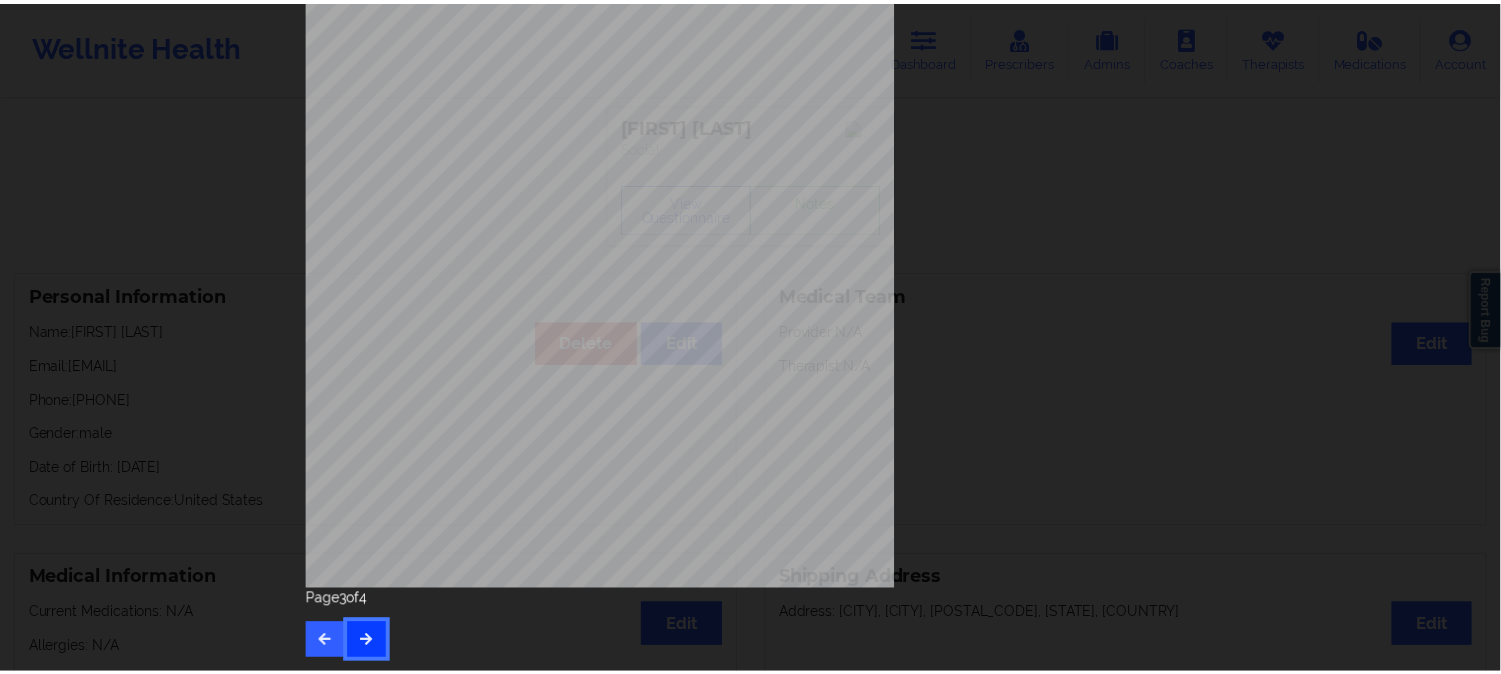 scroll, scrollTop: 0, scrollLeft: 0, axis: both 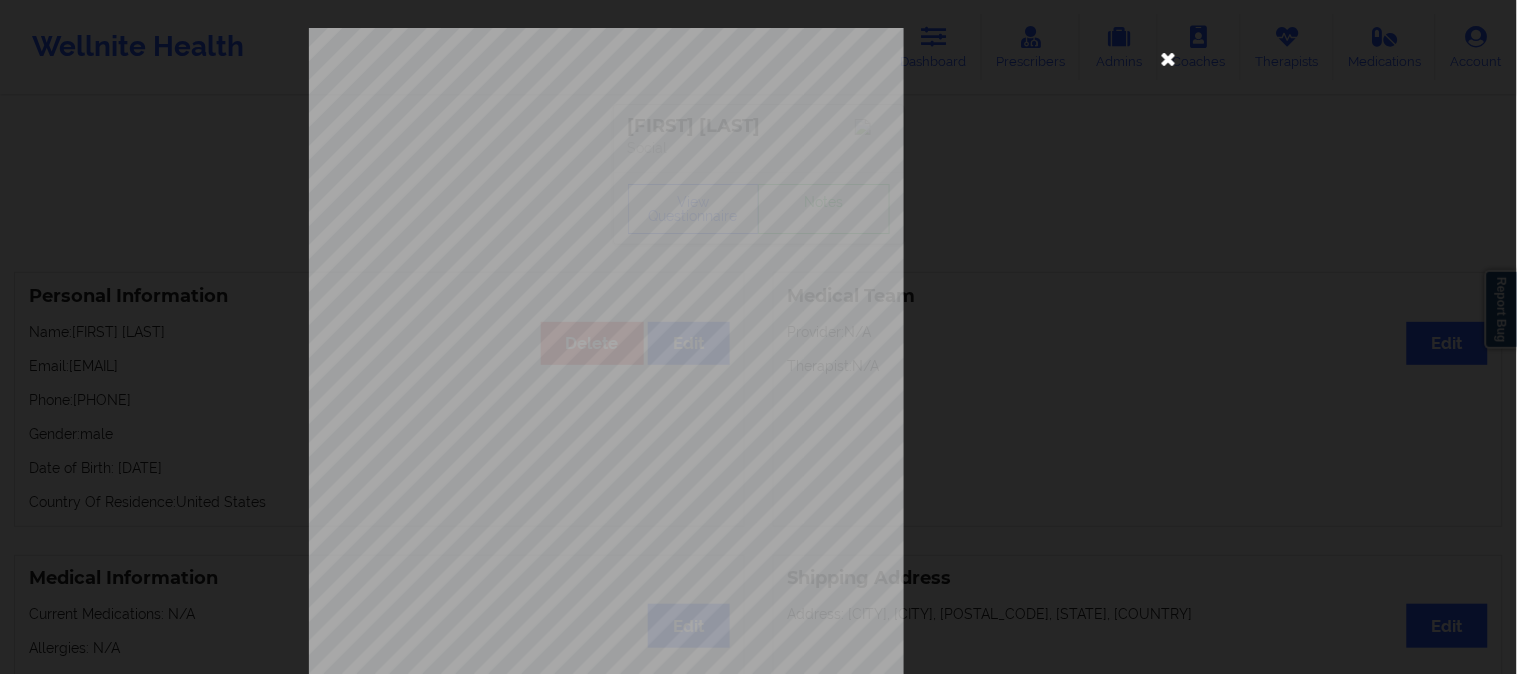 click at bounding box center (1169, 58) 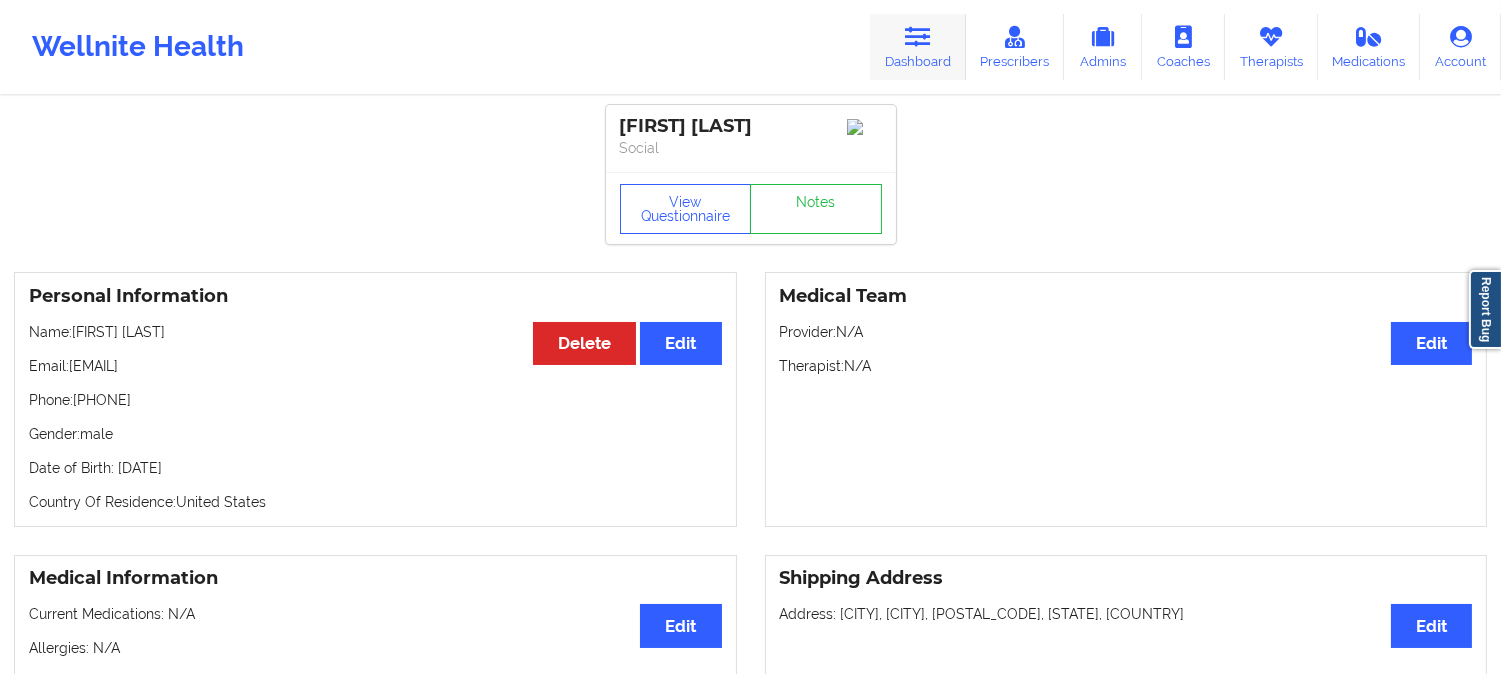 click at bounding box center (918, 37) 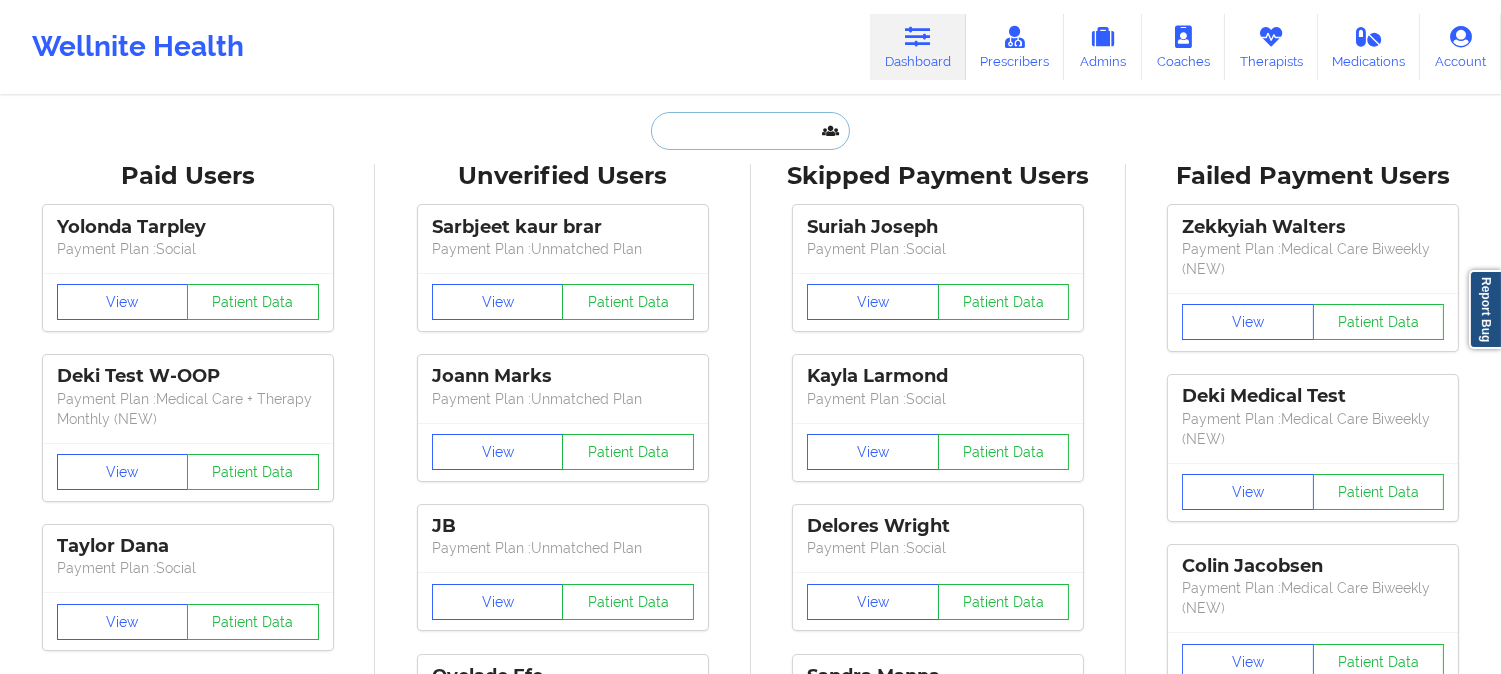 click at bounding box center (750, 131) 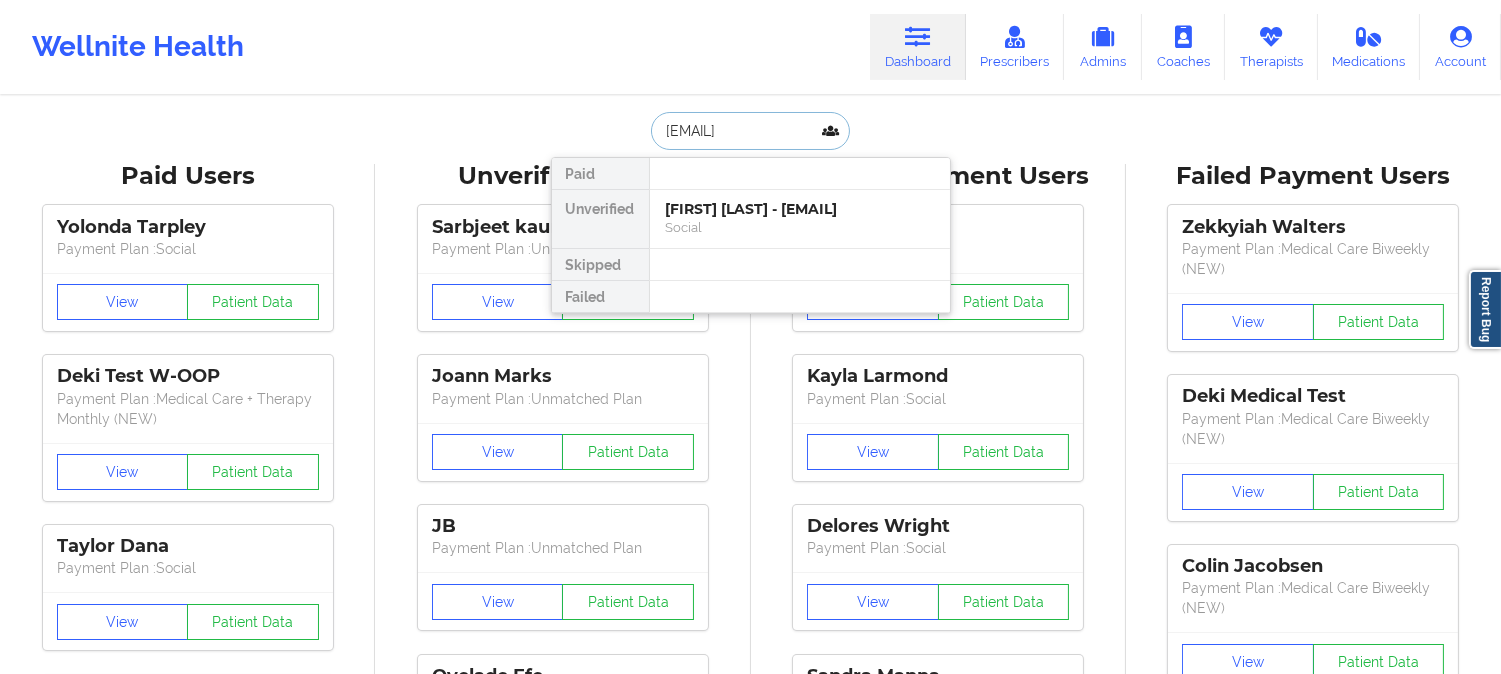 scroll, scrollTop: 0, scrollLeft: 14, axis: horizontal 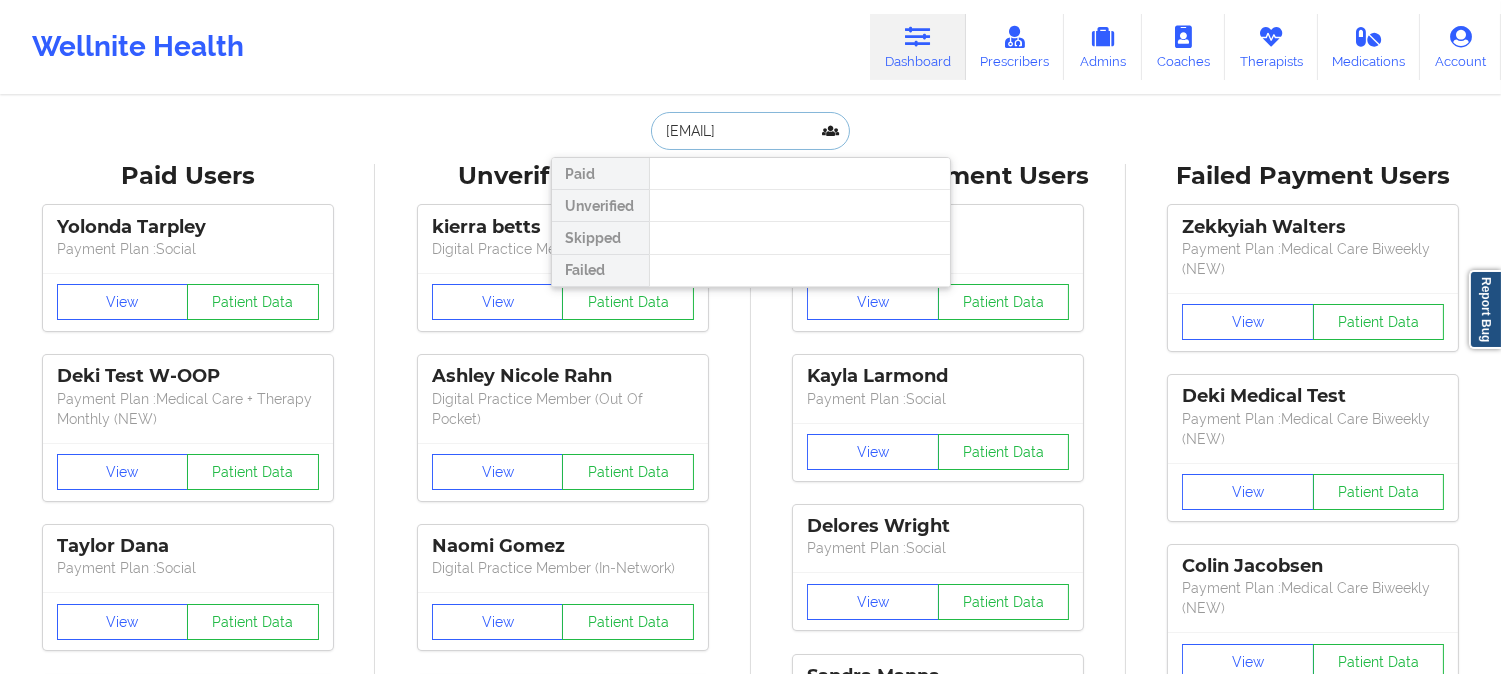 click on "[EMAIL]" at bounding box center (750, 131) 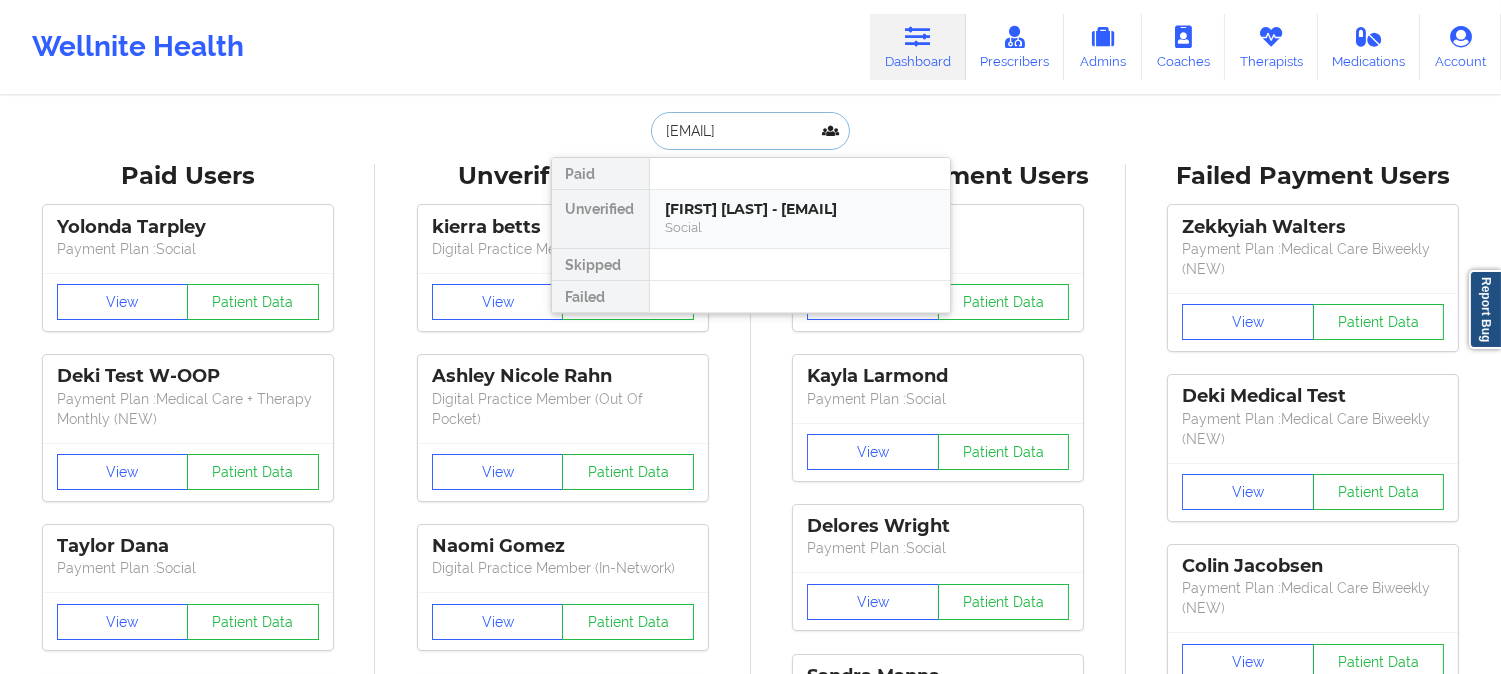 click on "[FIRST] [LAST] - [EMAIL]" at bounding box center (800, 209) 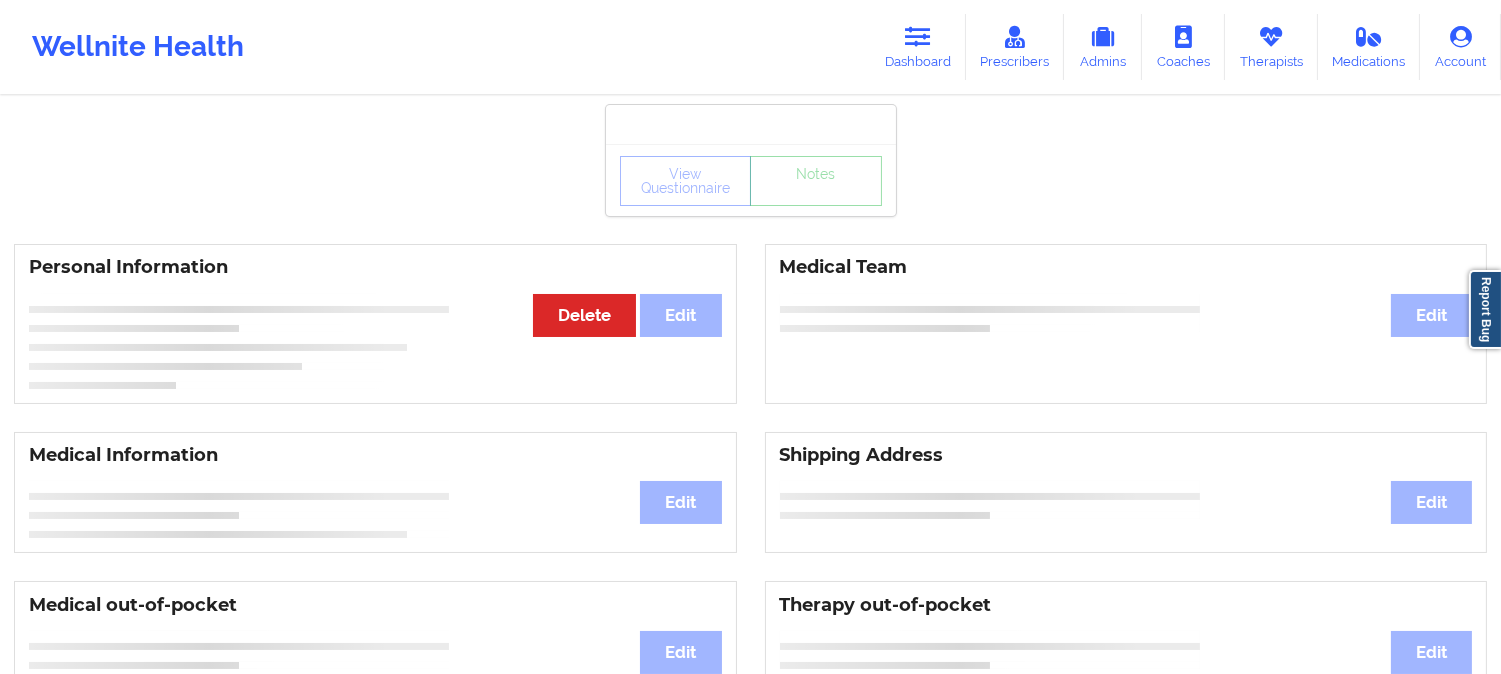 click on "View Questionnaire Notes" at bounding box center [751, 160] 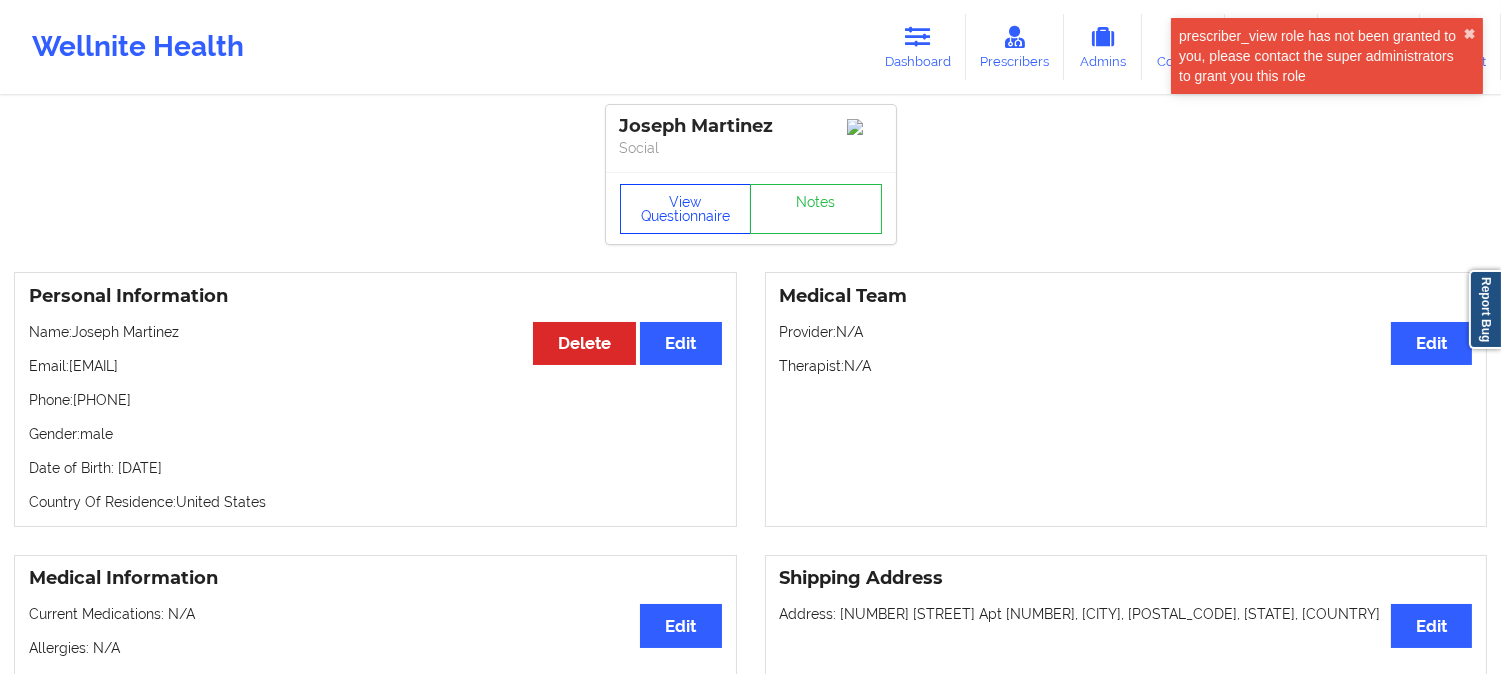 click on "View Questionnaire" at bounding box center (686, 209) 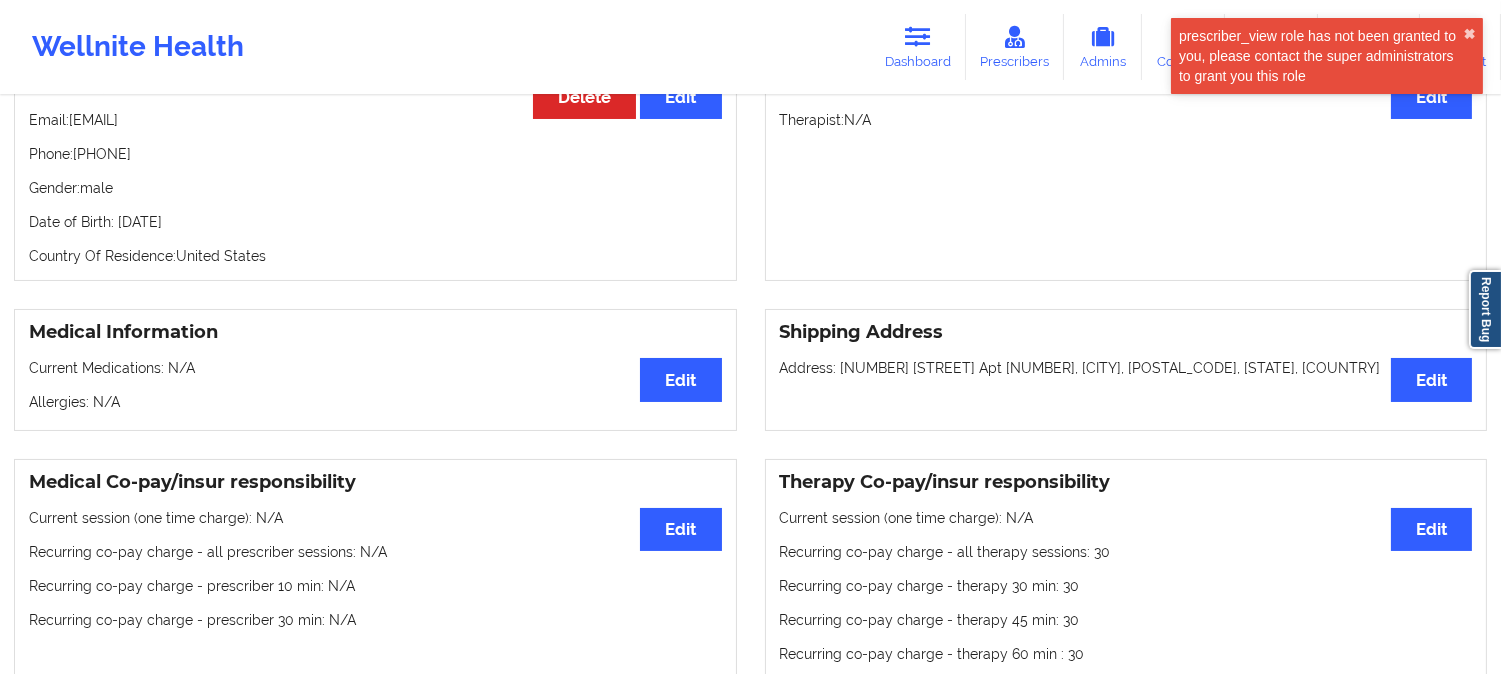 scroll, scrollTop: 0, scrollLeft: 0, axis: both 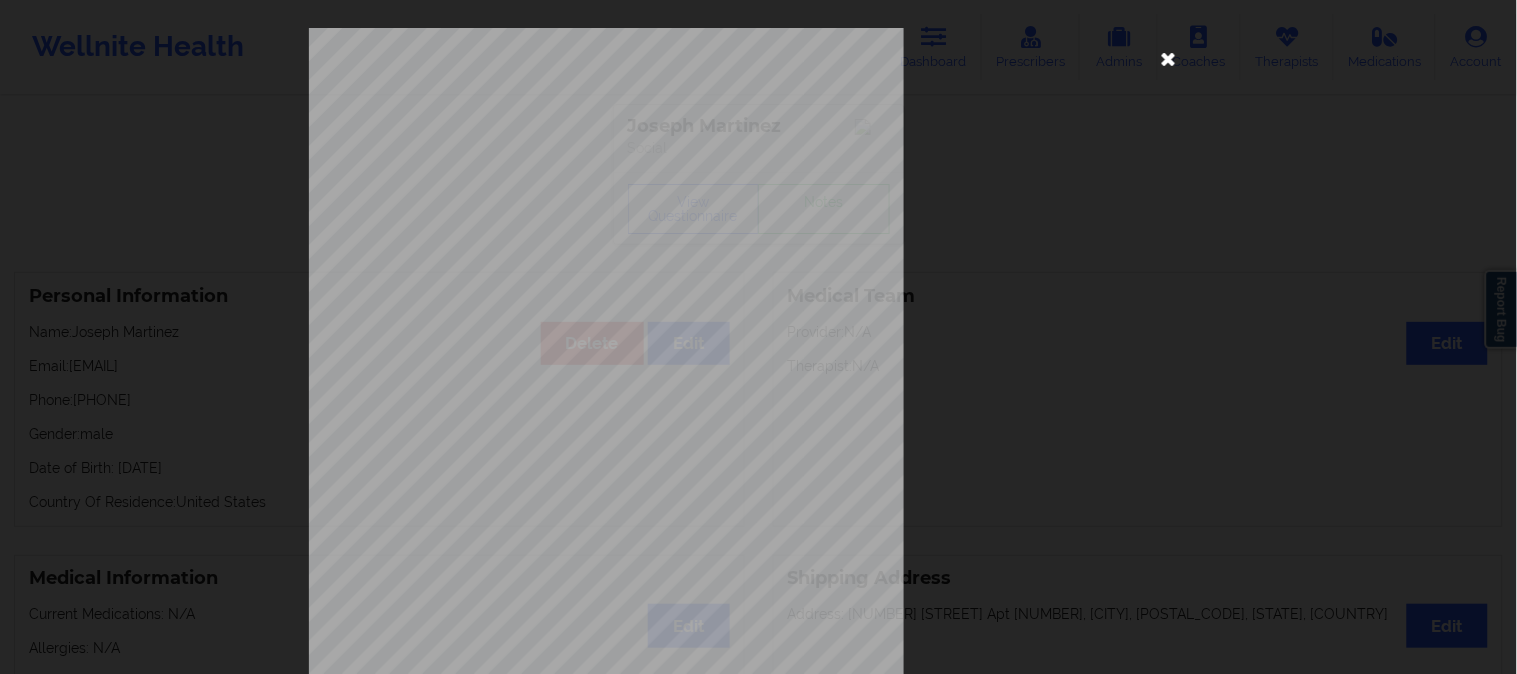 click at bounding box center (1169, 58) 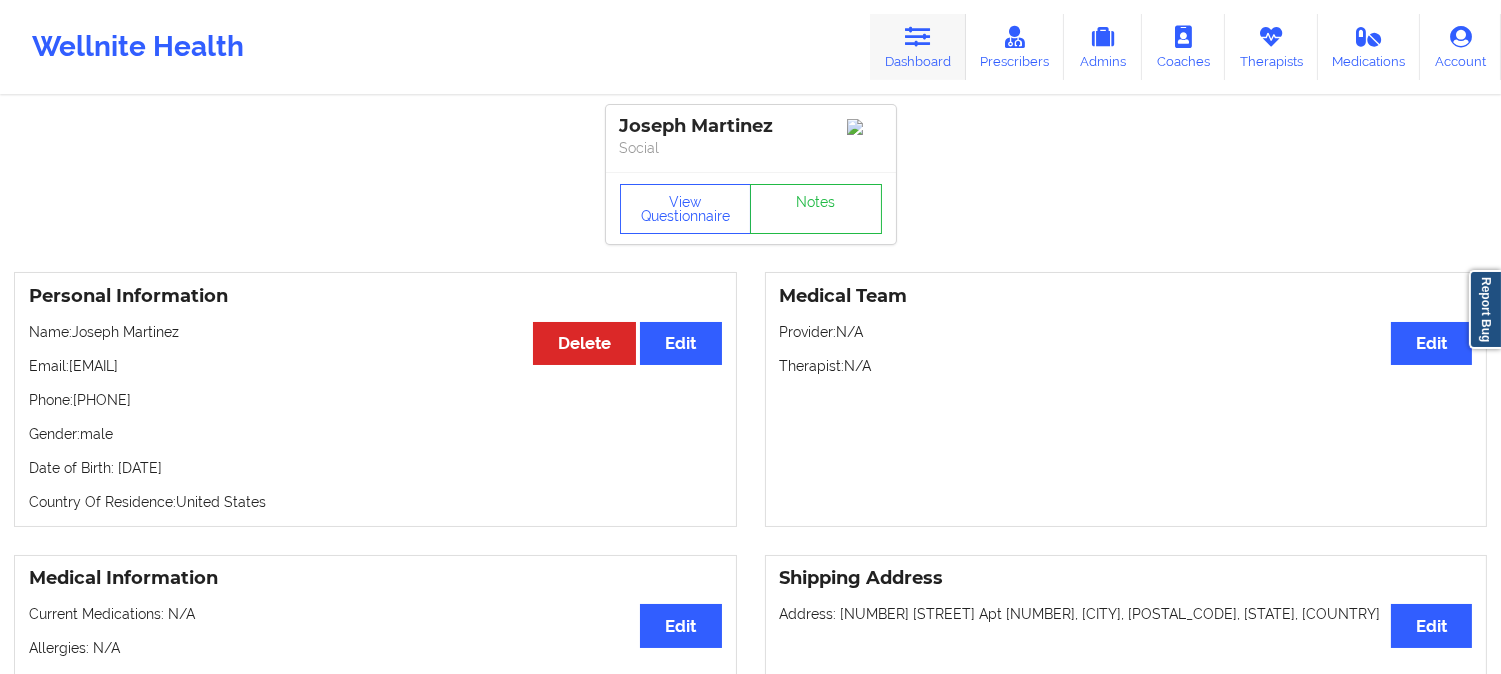 click on "Dashboard" at bounding box center (918, 47) 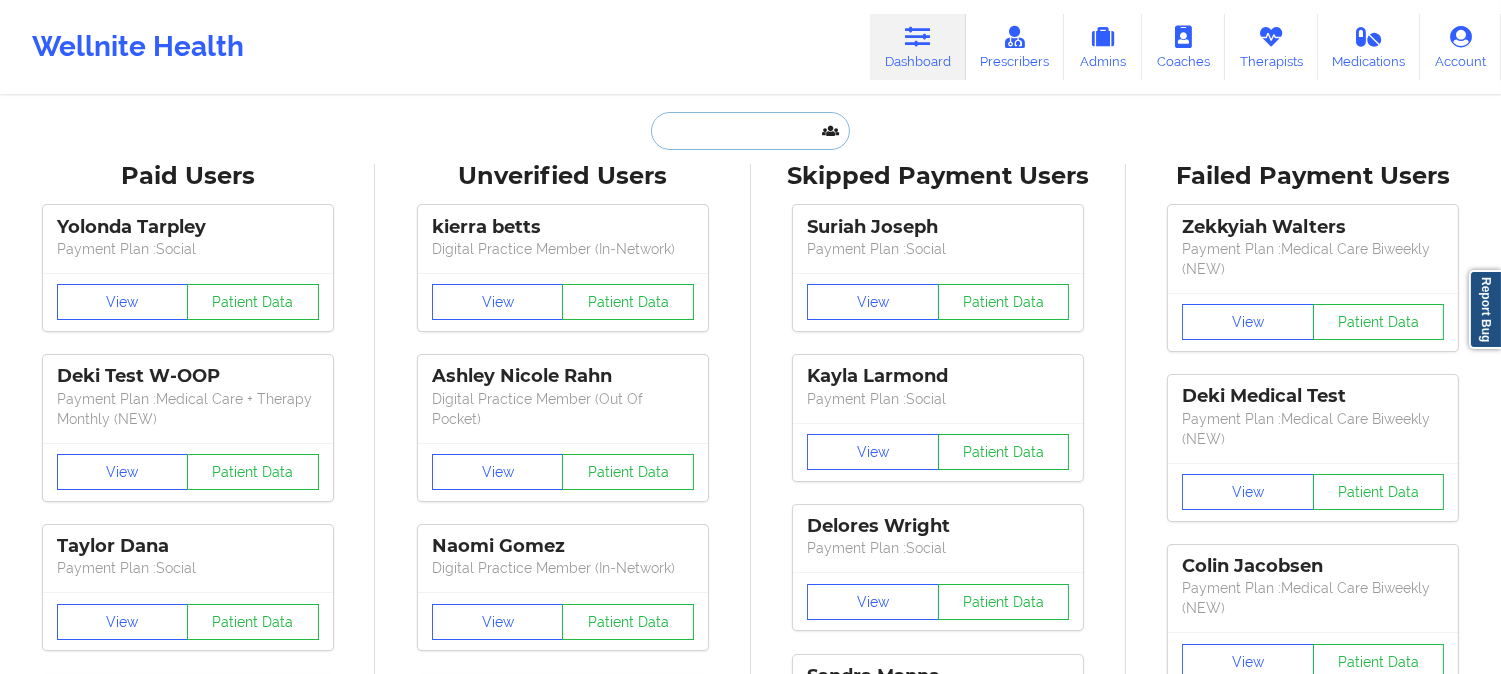 click at bounding box center [750, 131] 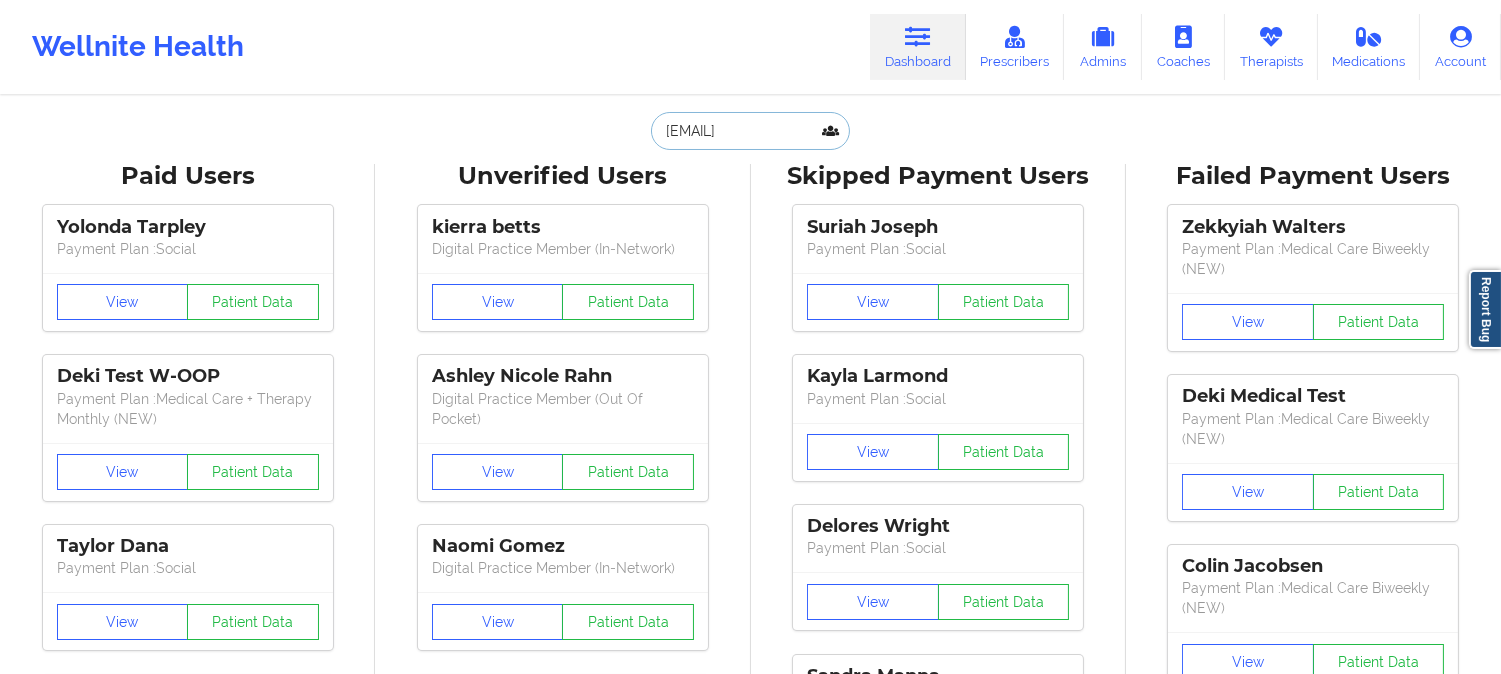 scroll, scrollTop: 0, scrollLeft: 3, axis: horizontal 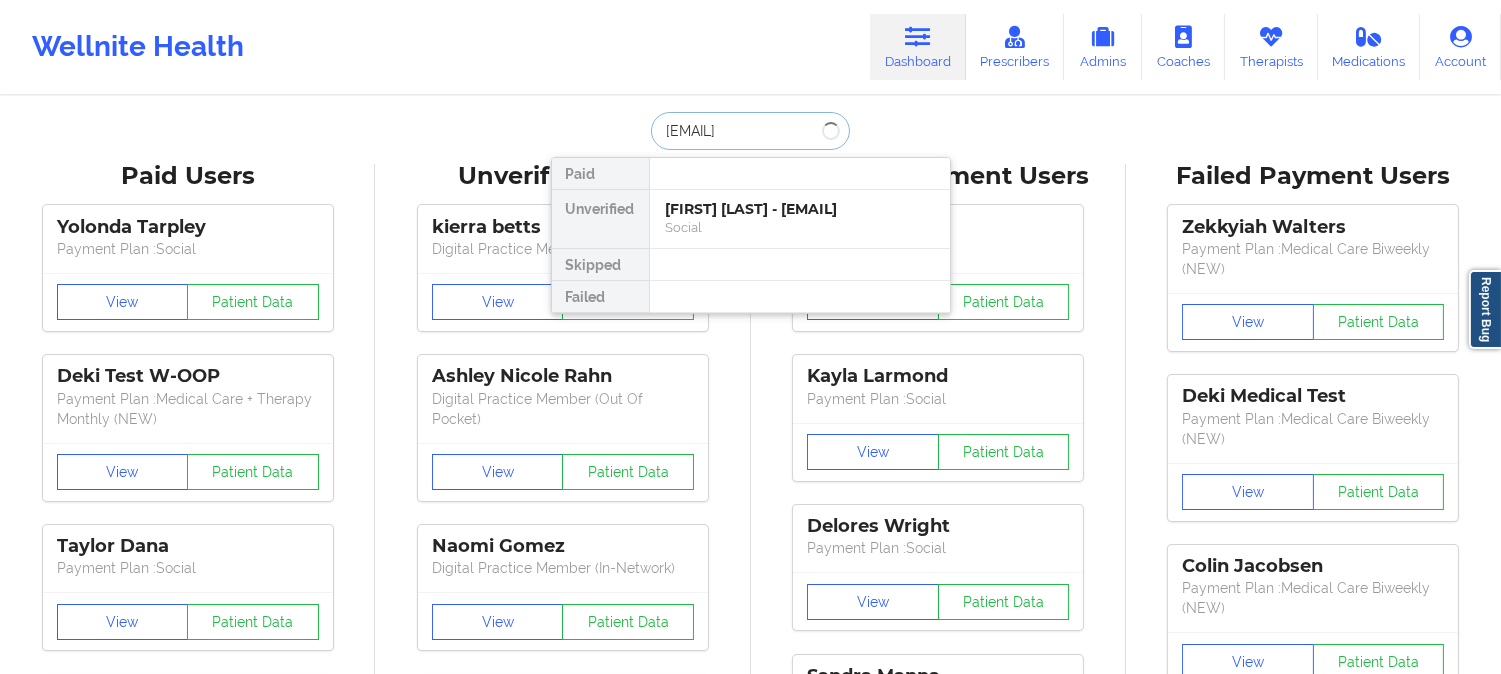 type on "[EMAIL]" 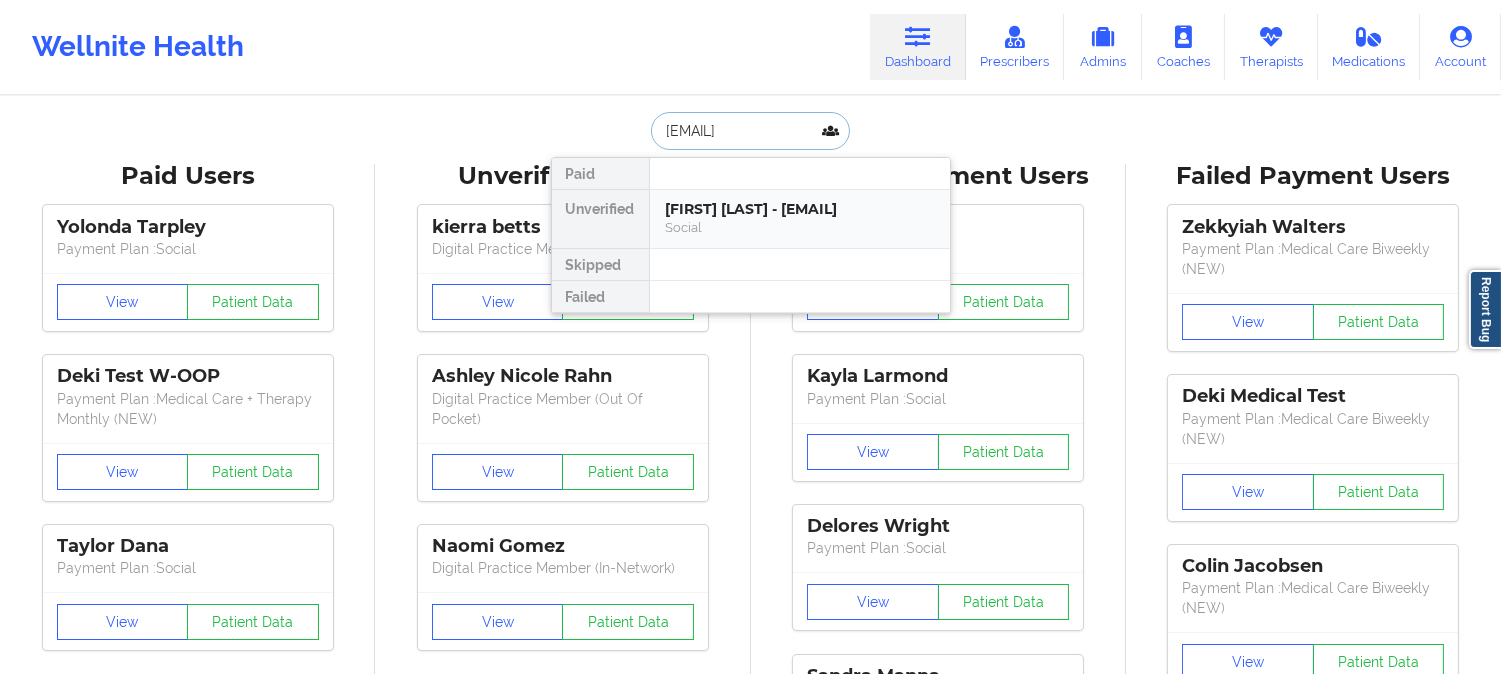 click on "Social" at bounding box center (800, 227) 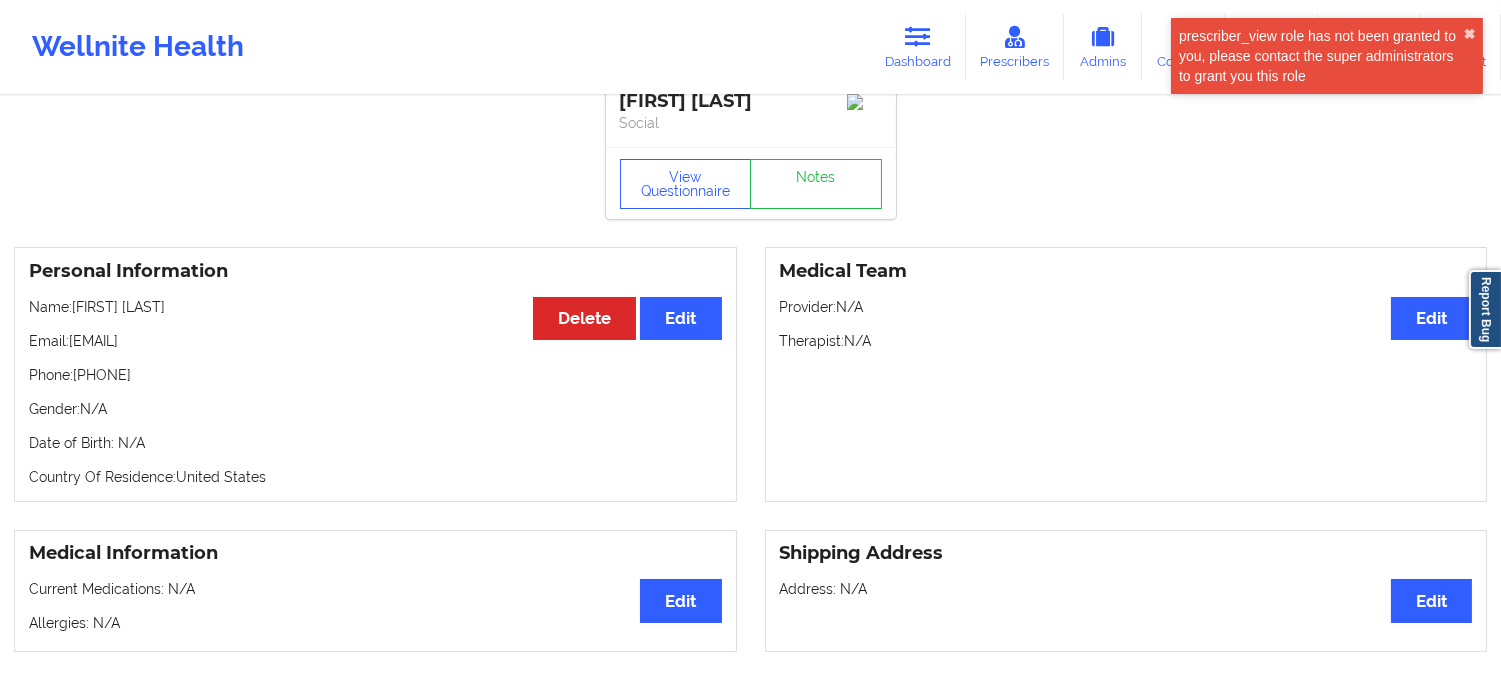 scroll, scrollTop: 0, scrollLeft: 0, axis: both 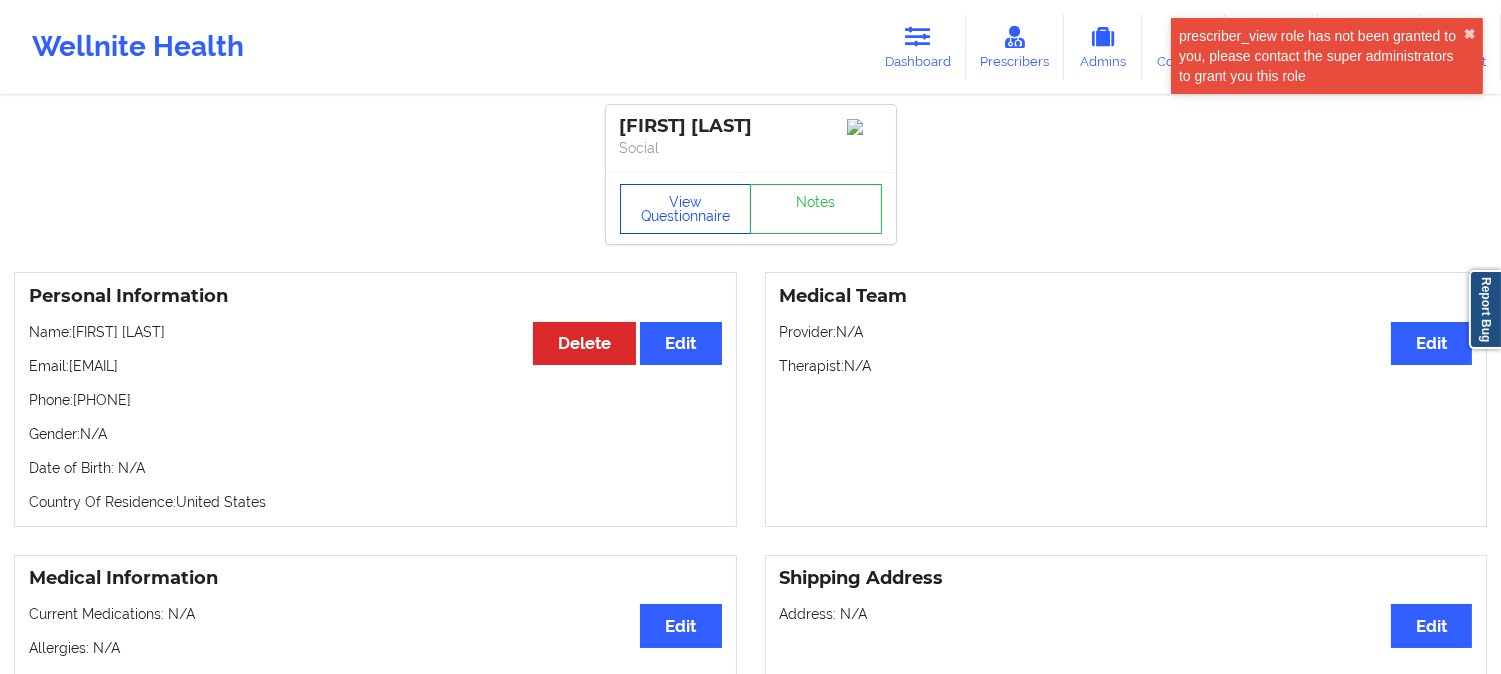 click on "View Questionnaire" at bounding box center [686, 209] 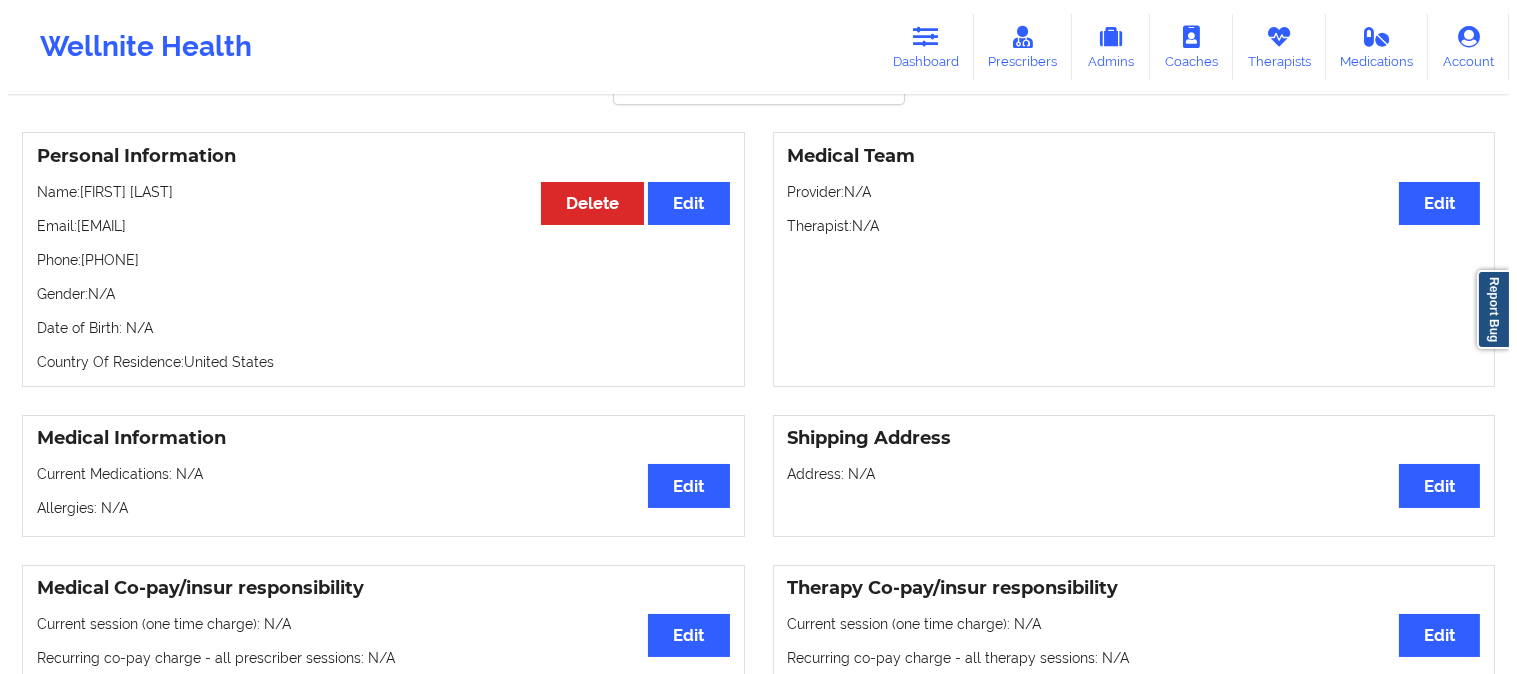 scroll, scrollTop: 0, scrollLeft: 0, axis: both 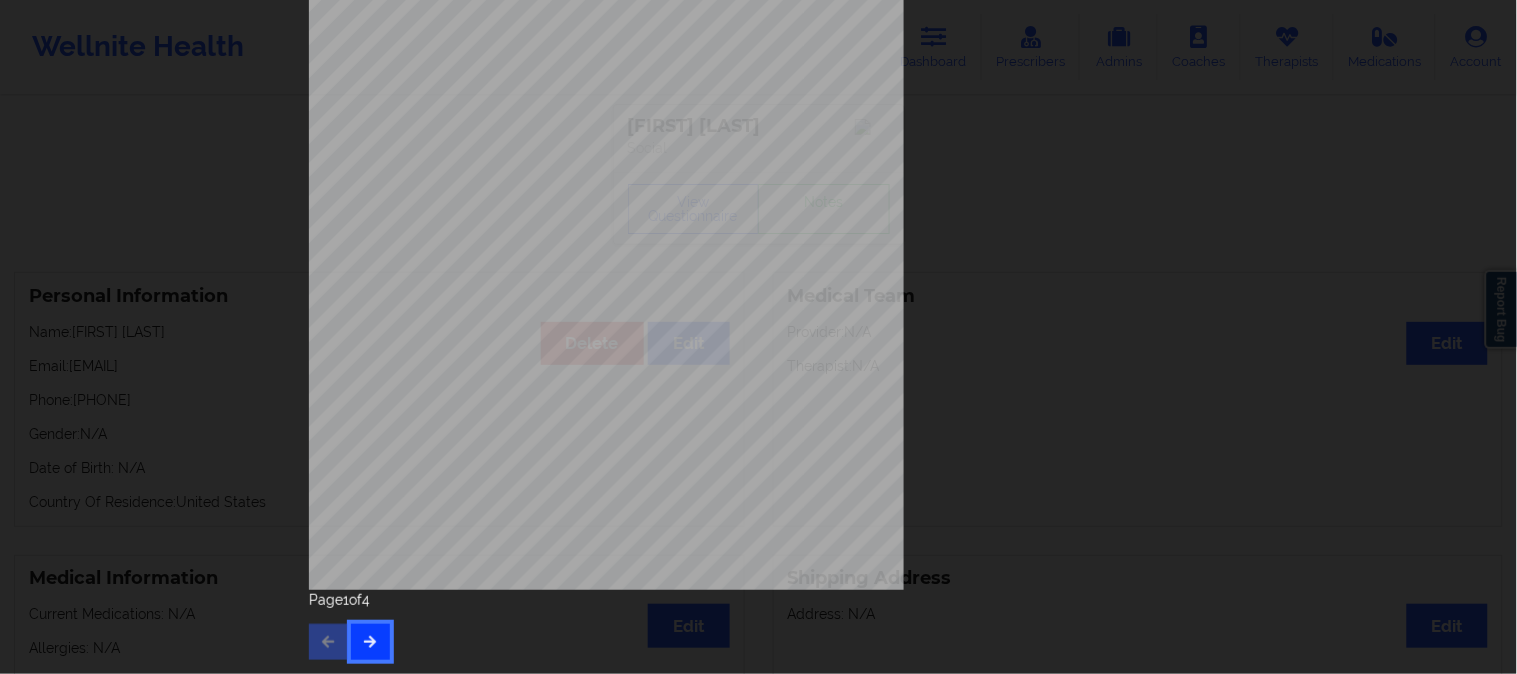 click at bounding box center (370, 642) 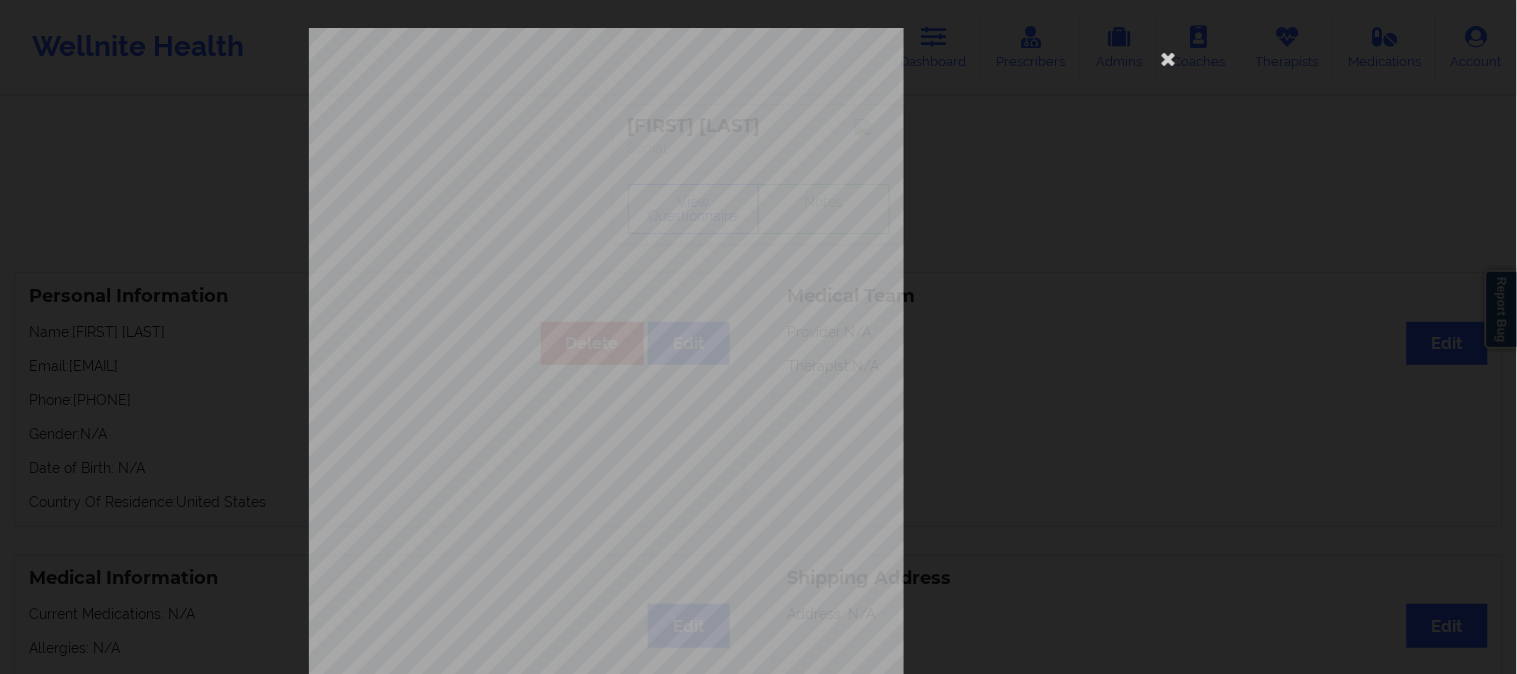 scroll, scrollTop: 280, scrollLeft: 0, axis: vertical 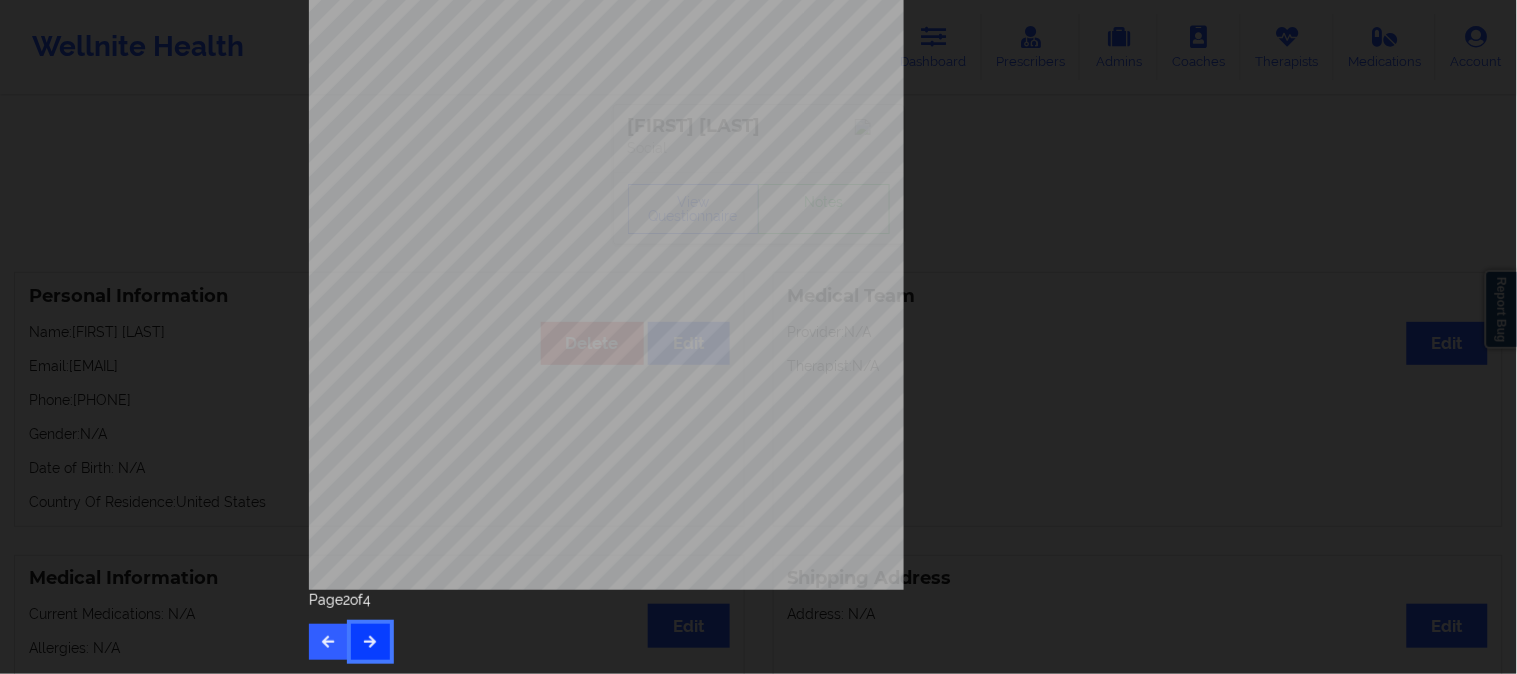 click at bounding box center [370, 642] 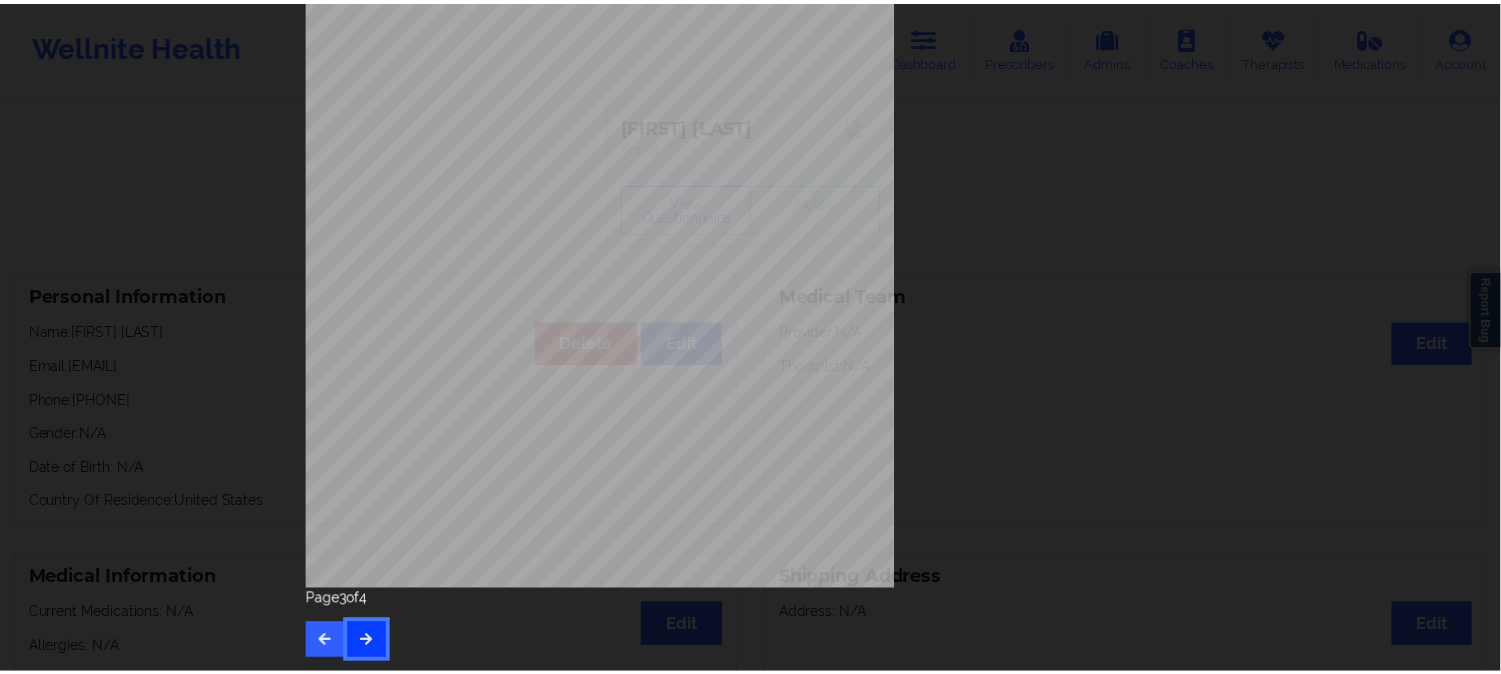 scroll, scrollTop: 0, scrollLeft: 0, axis: both 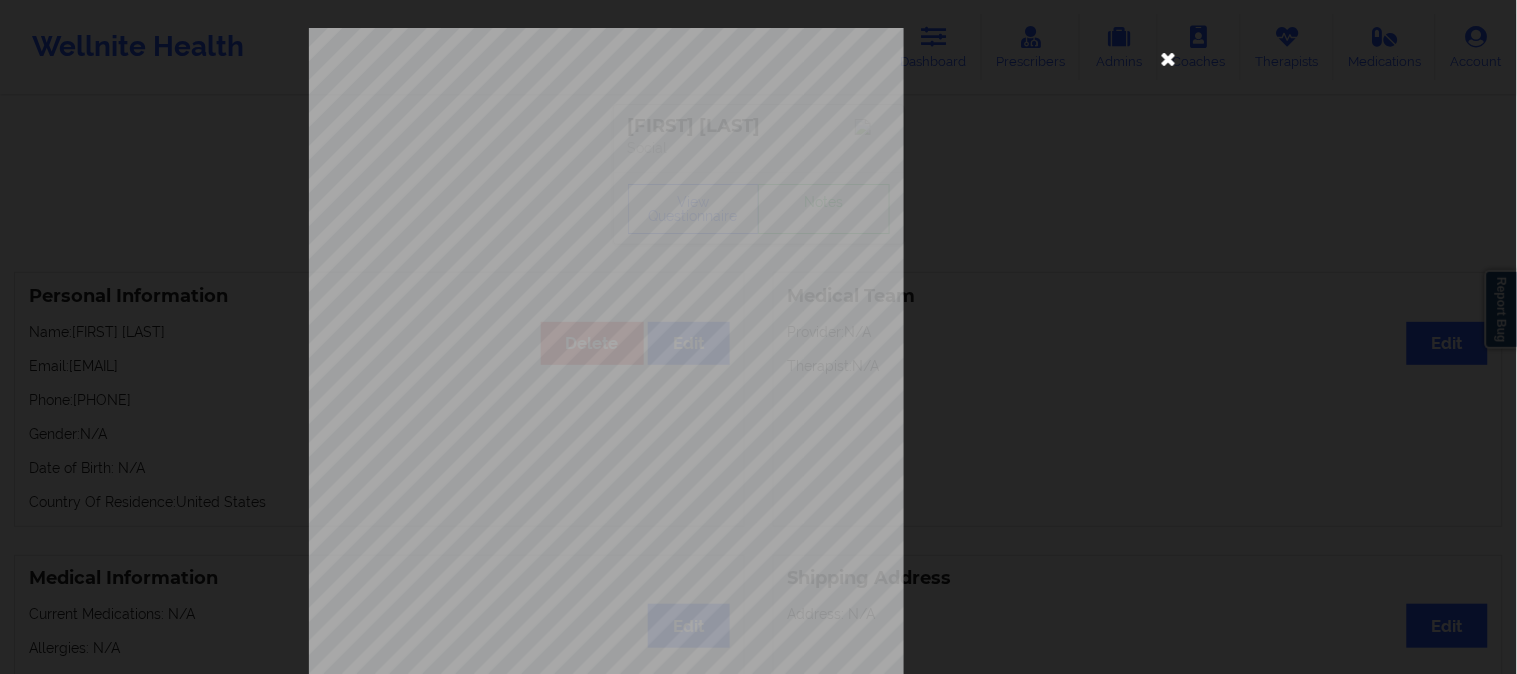 click at bounding box center [1169, 58] 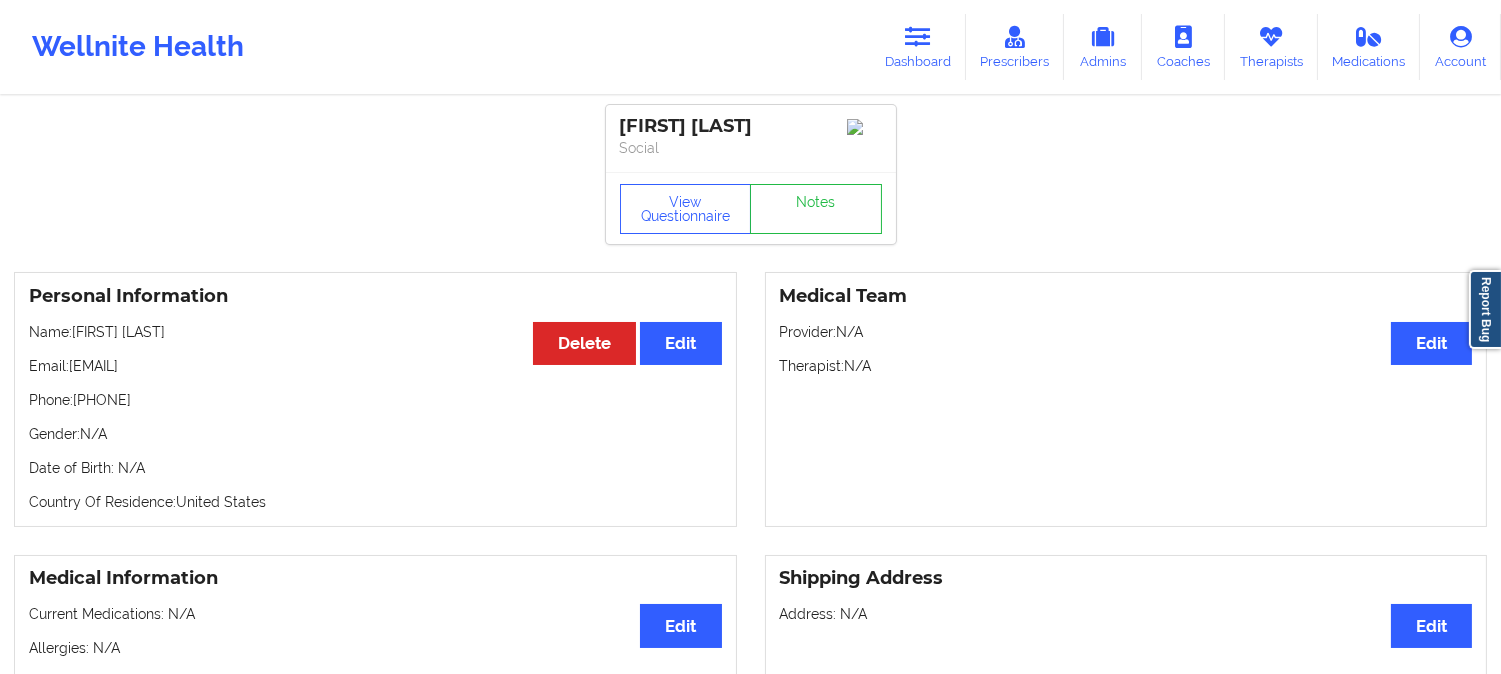 click on "Dashboard" at bounding box center (918, 47) 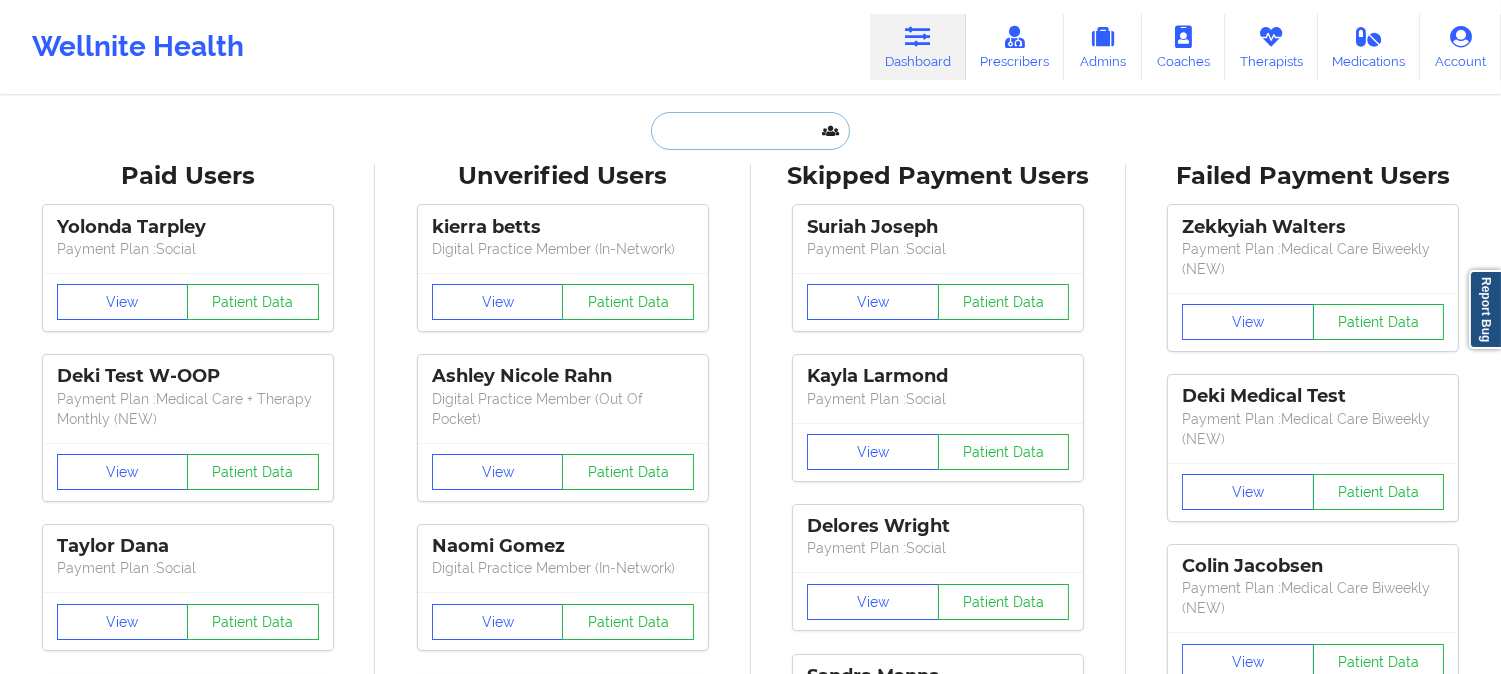 click at bounding box center [750, 131] 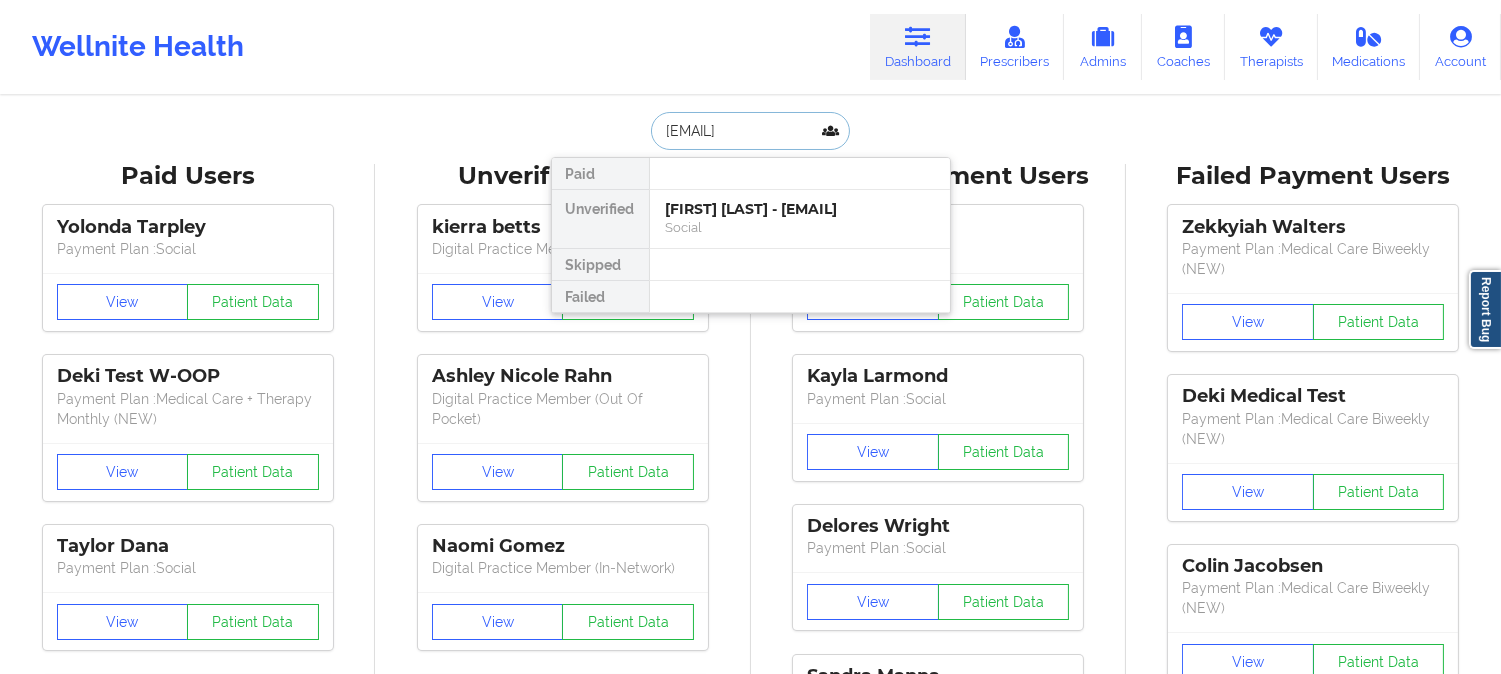 scroll, scrollTop: 0, scrollLeft: 42, axis: horizontal 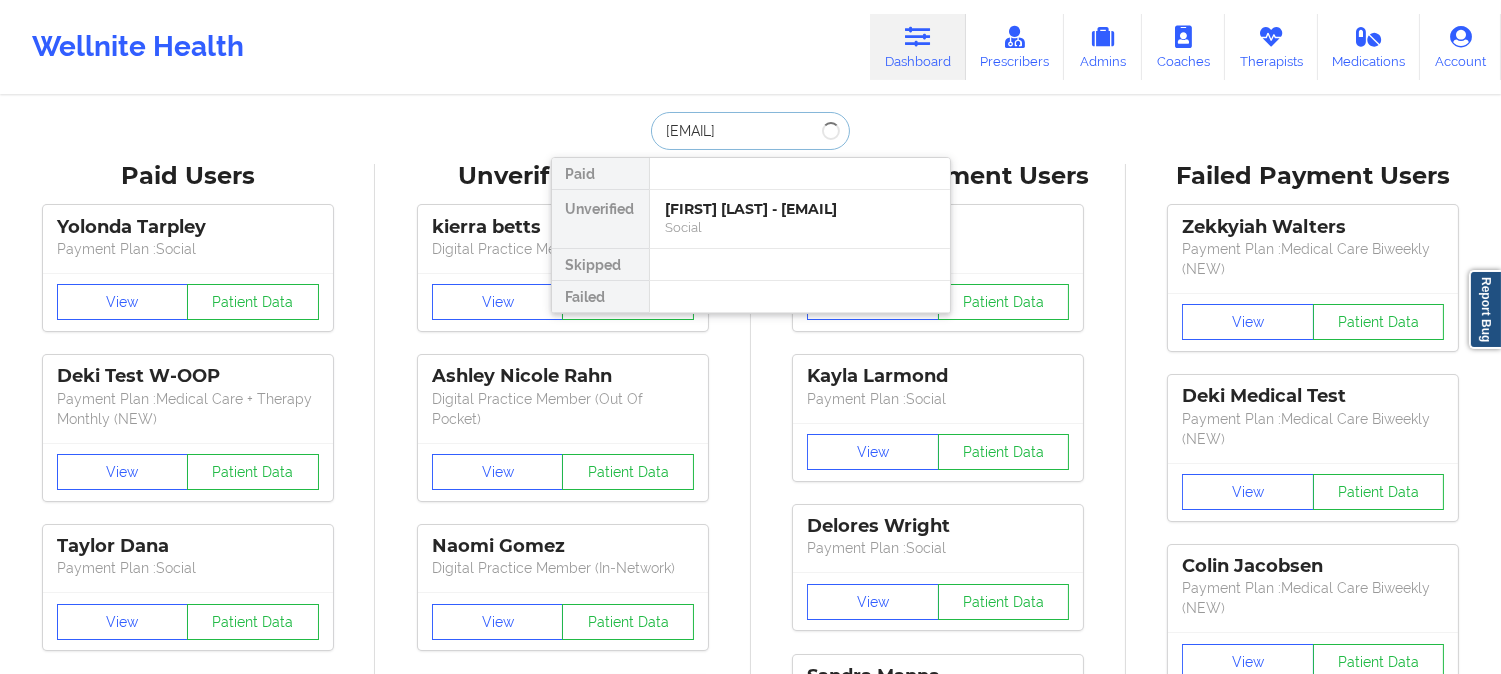 type on "[EMAIL]" 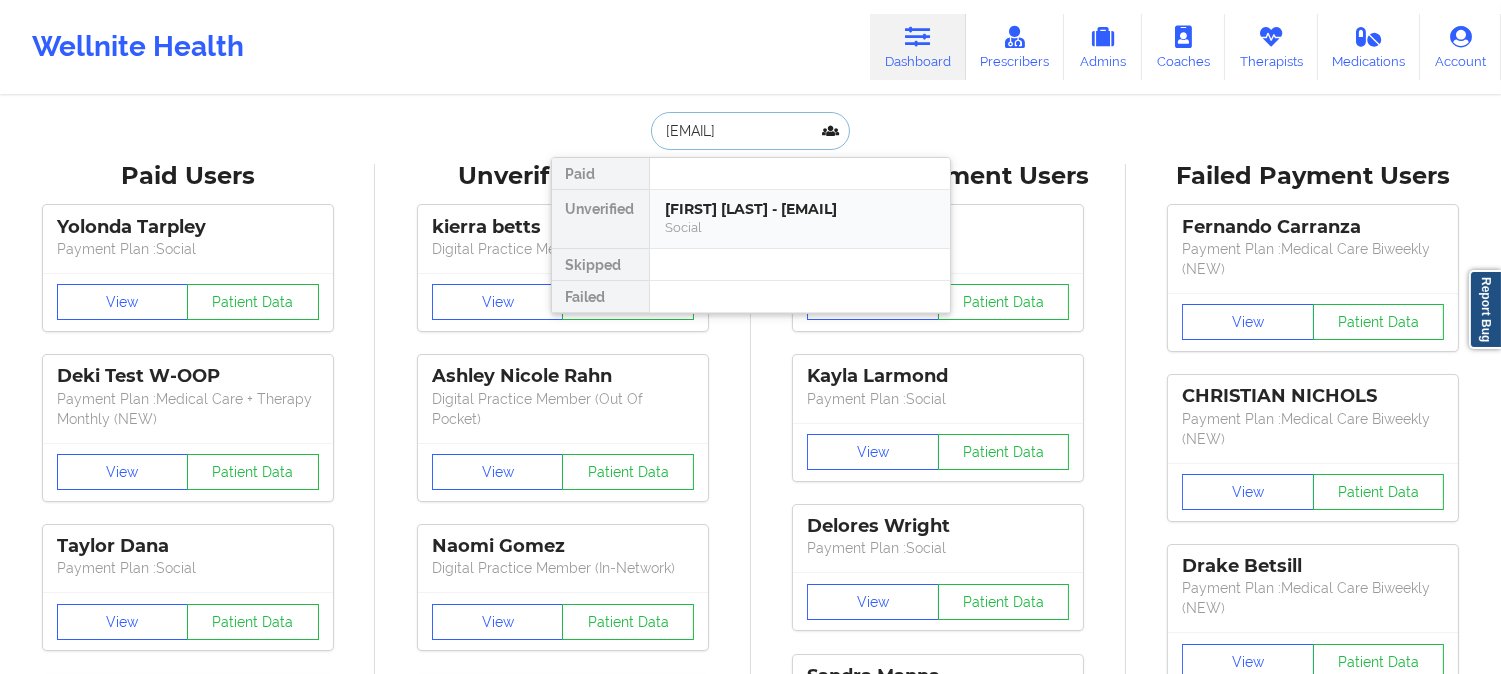 click on "[FIRST] [LAST] - [EMAIL] Social" at bounding box center (800, 219) 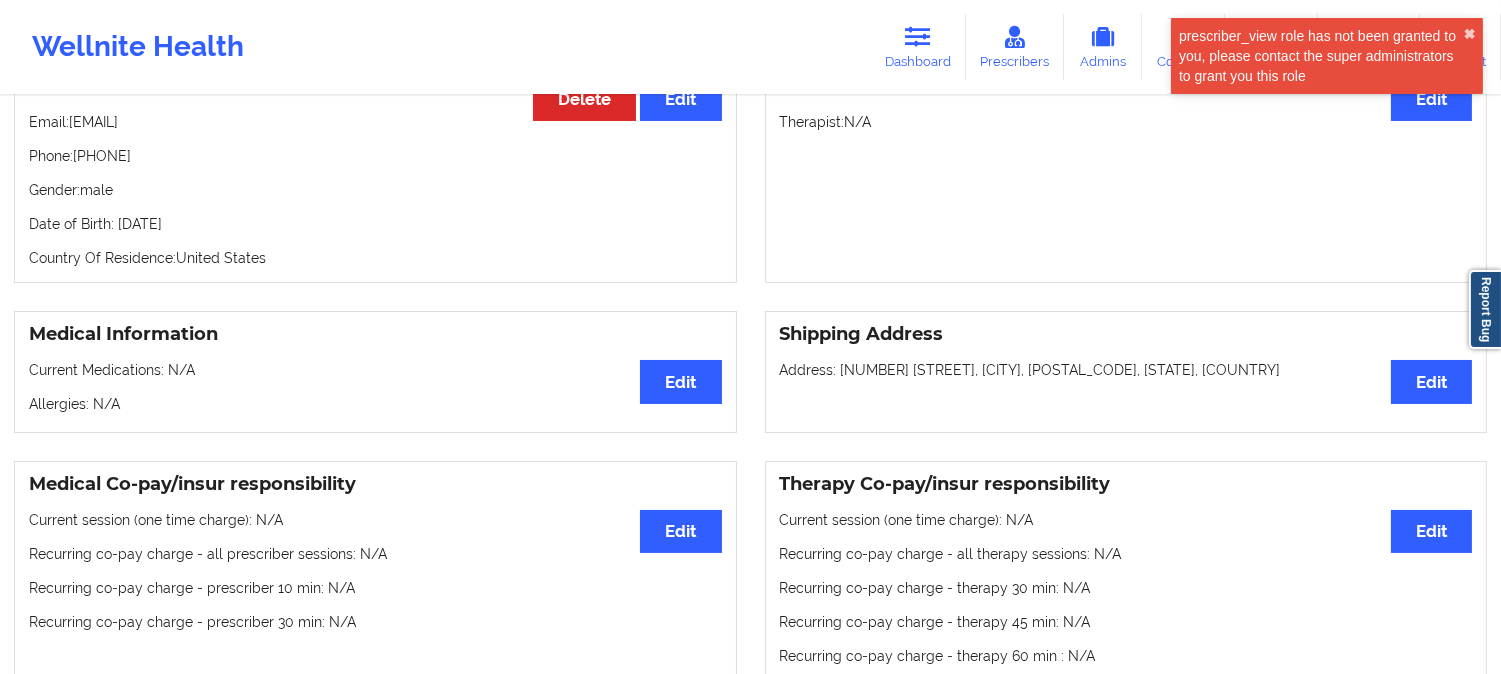 scroll, scrollTop: 0, scrollLeft: 0, axis: both 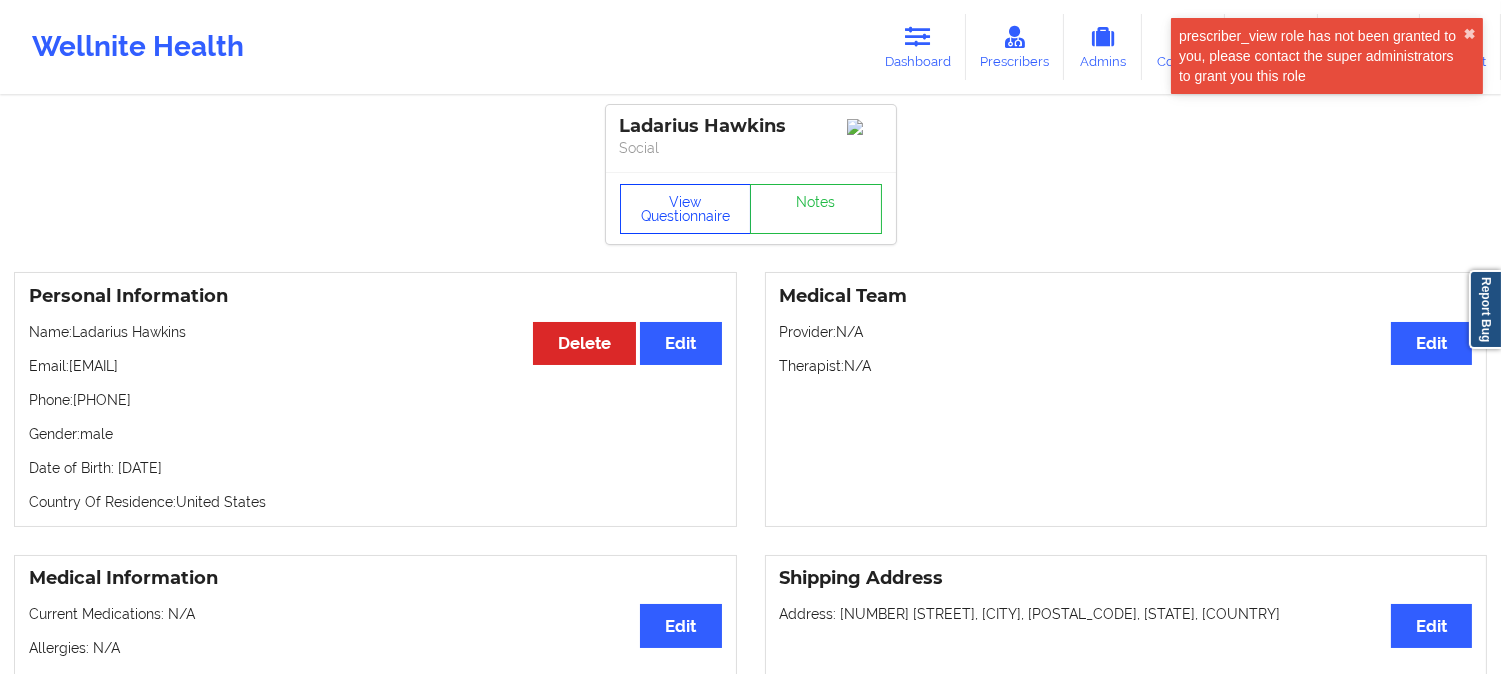 click on "View Questionnaire" at bounding box center (686, 209) 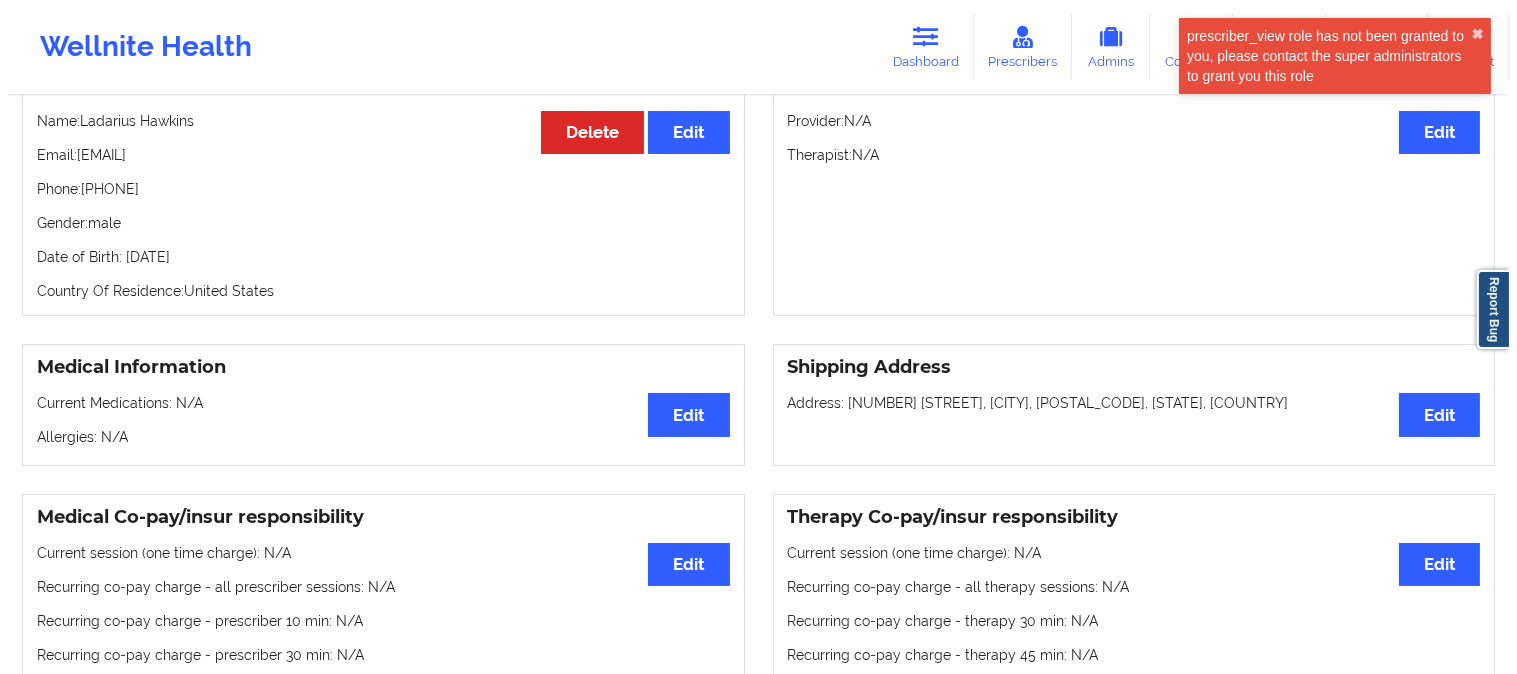 scroll, scrollTop: 0, scrollLeft: 0, axis: both 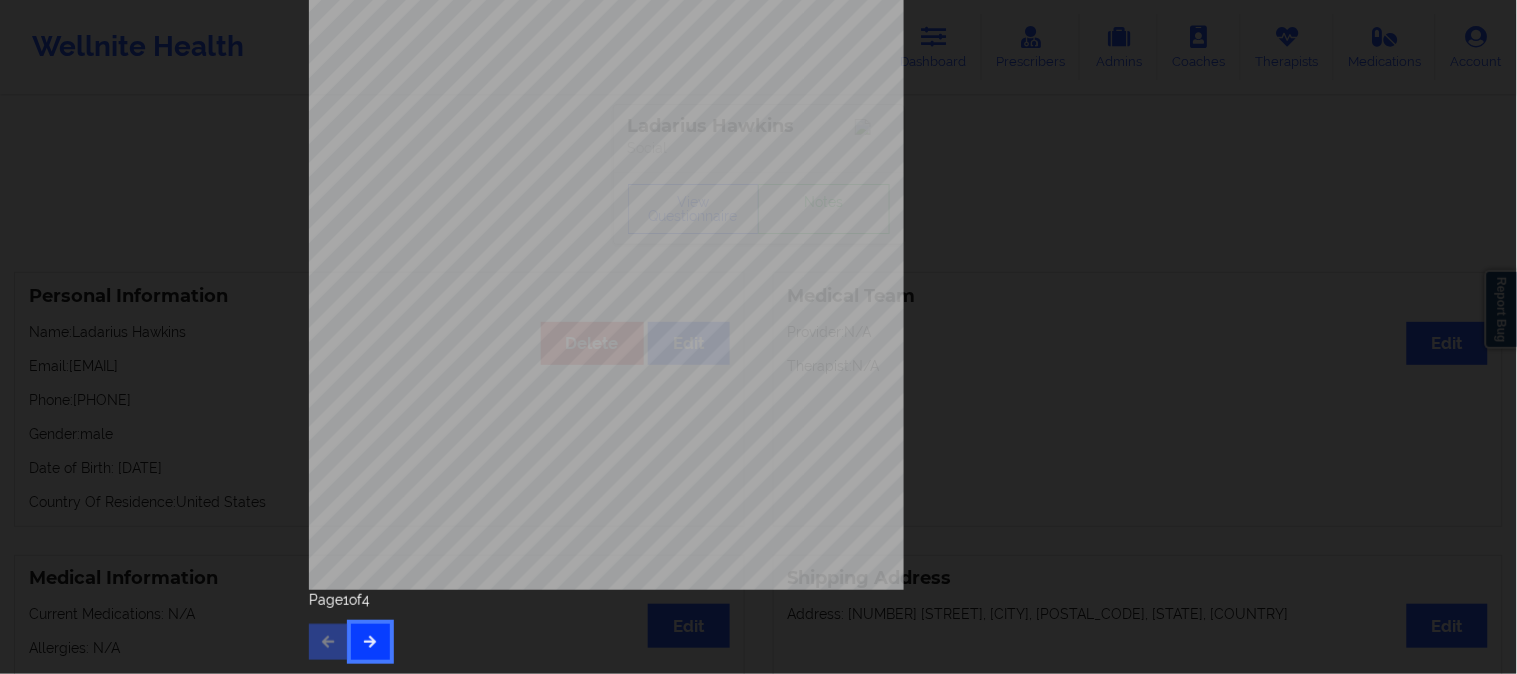 click at bounding box center [370, 641] 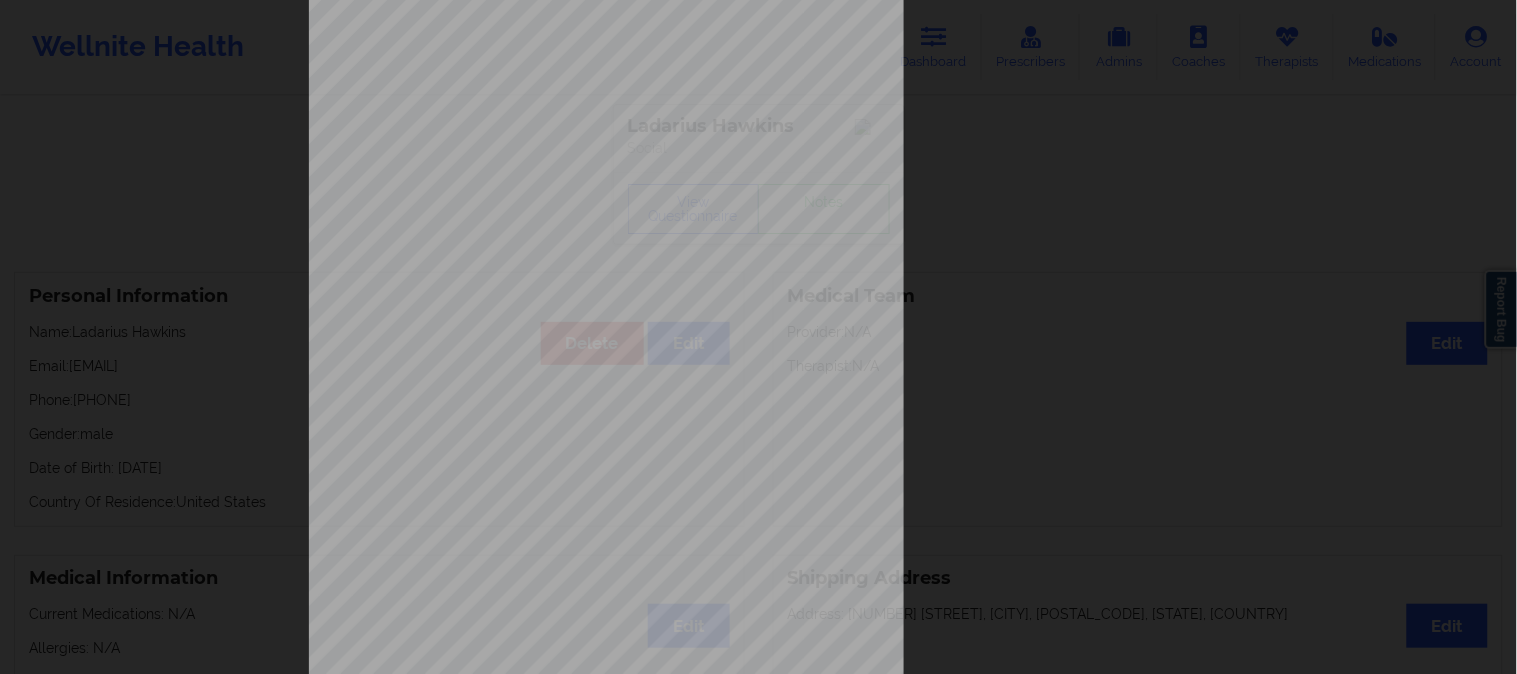 scroll, scrollTop: 280, scrollLeft: 0, axis: vertical 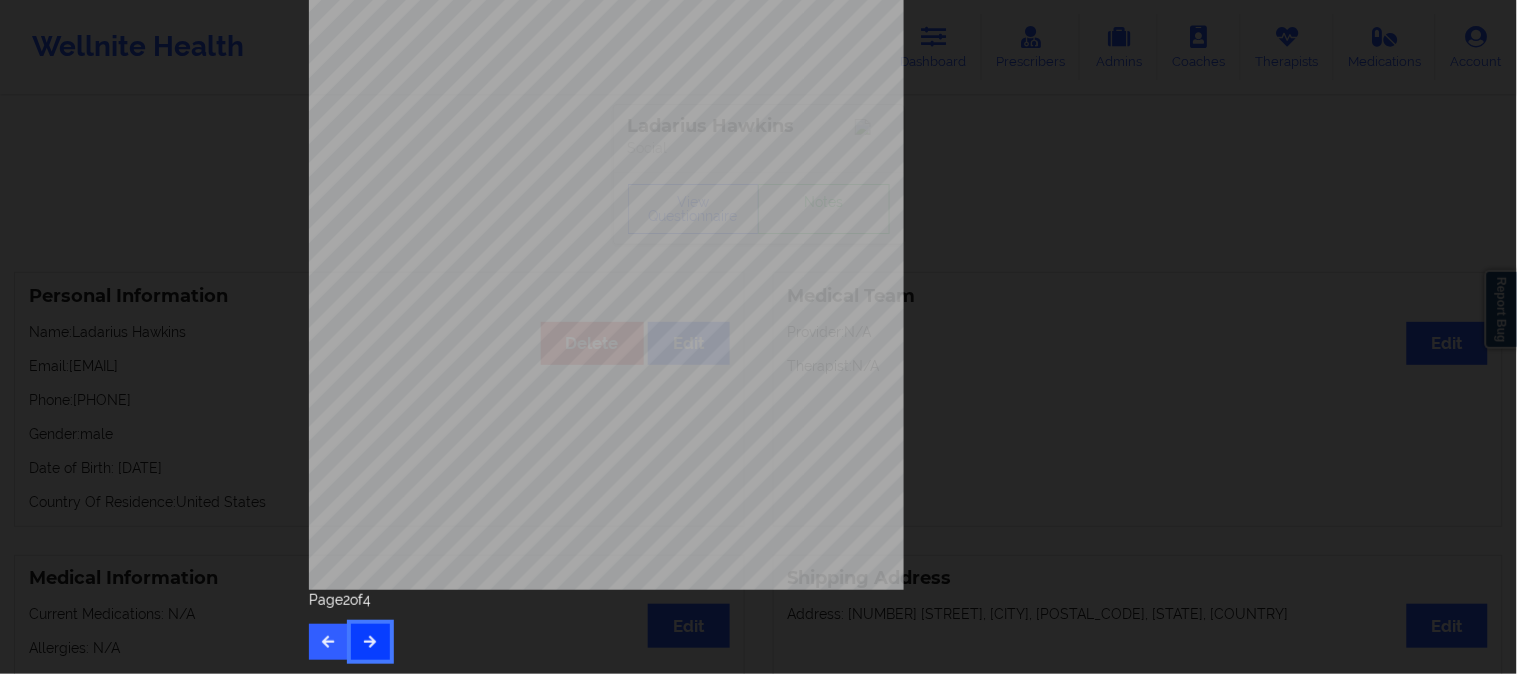 click at bounding box center (370, 642) 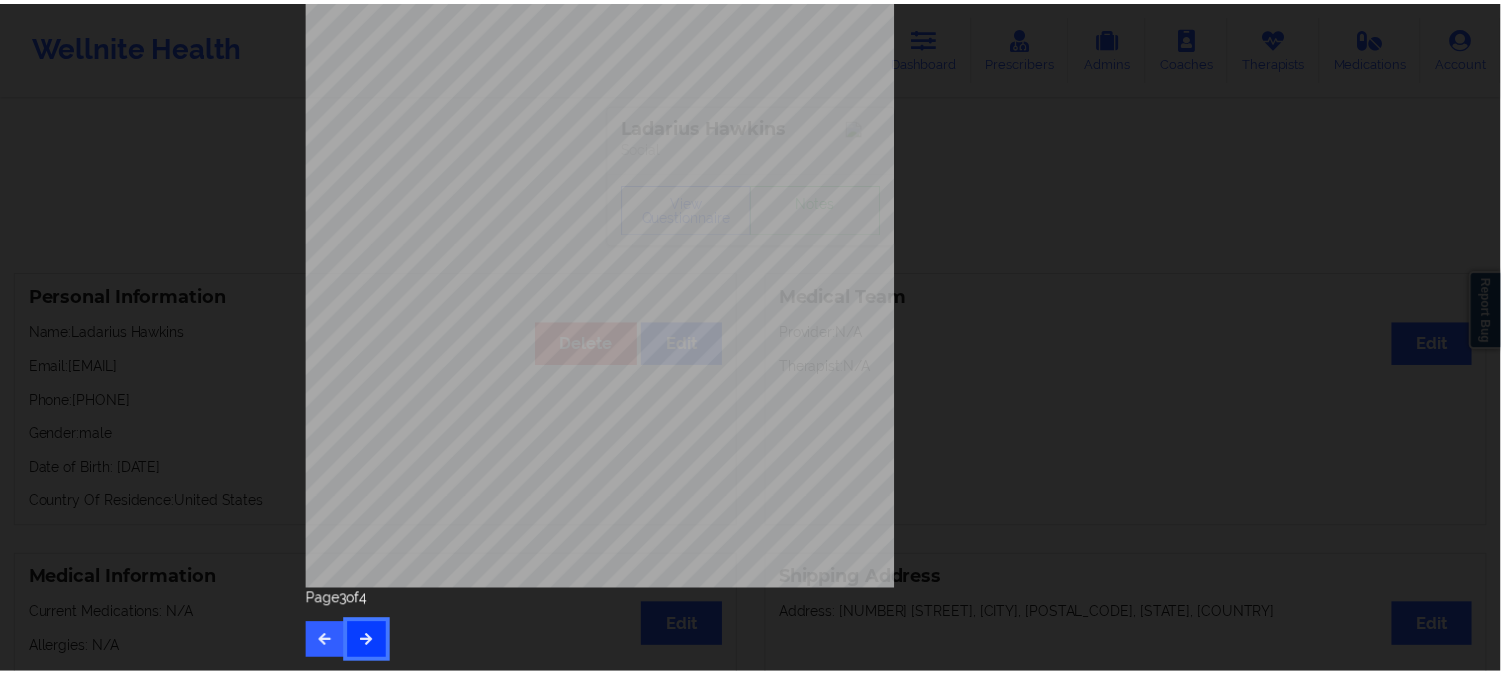 scroll, scrollTop: 0, scrollLeft: 0, axis: both 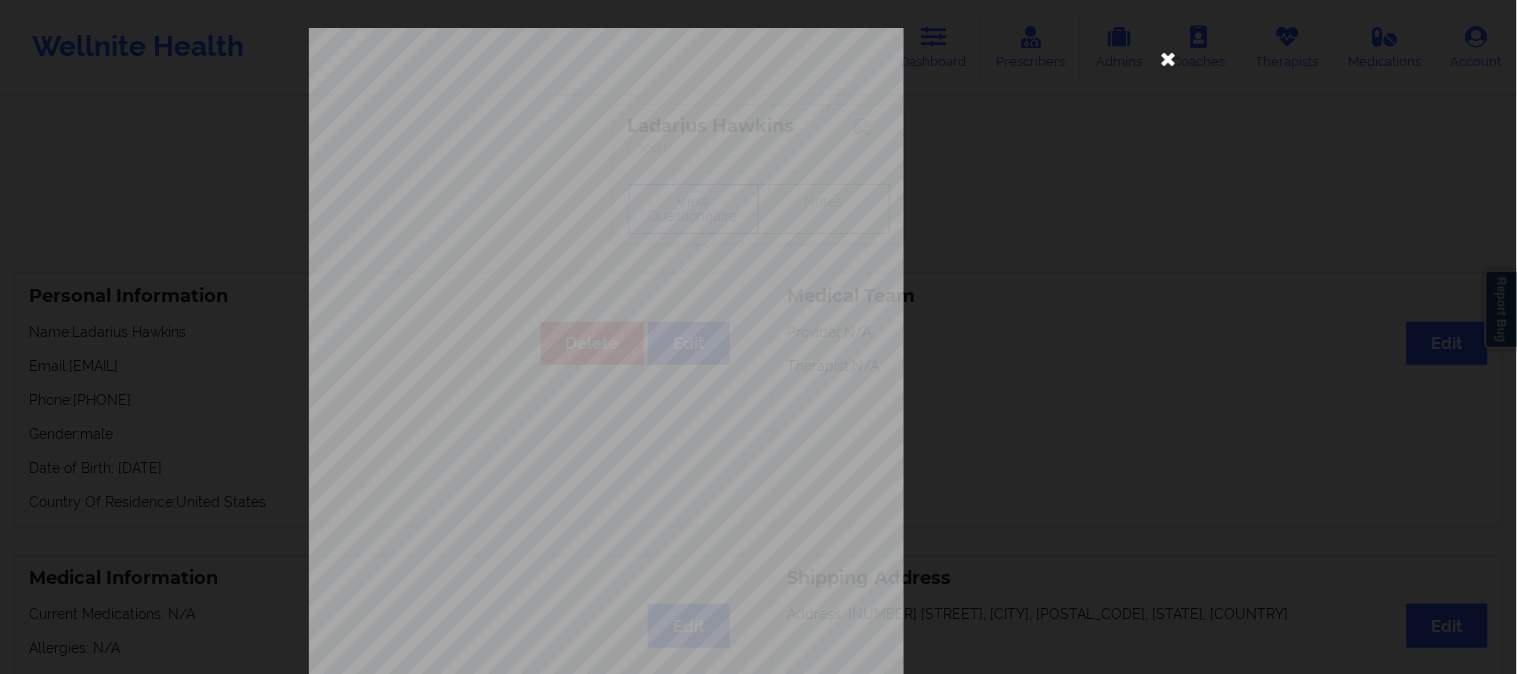 click at bounding box center [1169, 58] 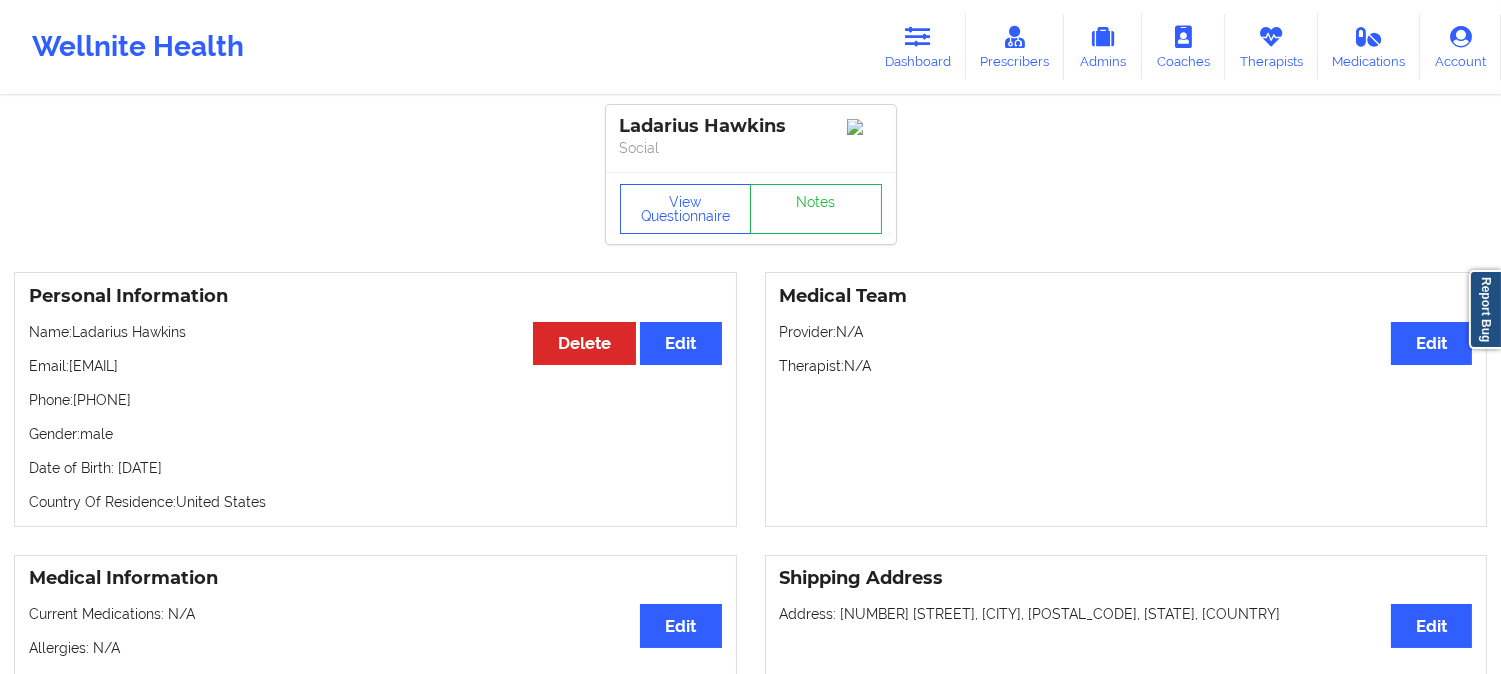 drag, startPoint x: 606, startPoint y: 43, endPoint x: 610, endPoint y: 13, distance: 30.265491 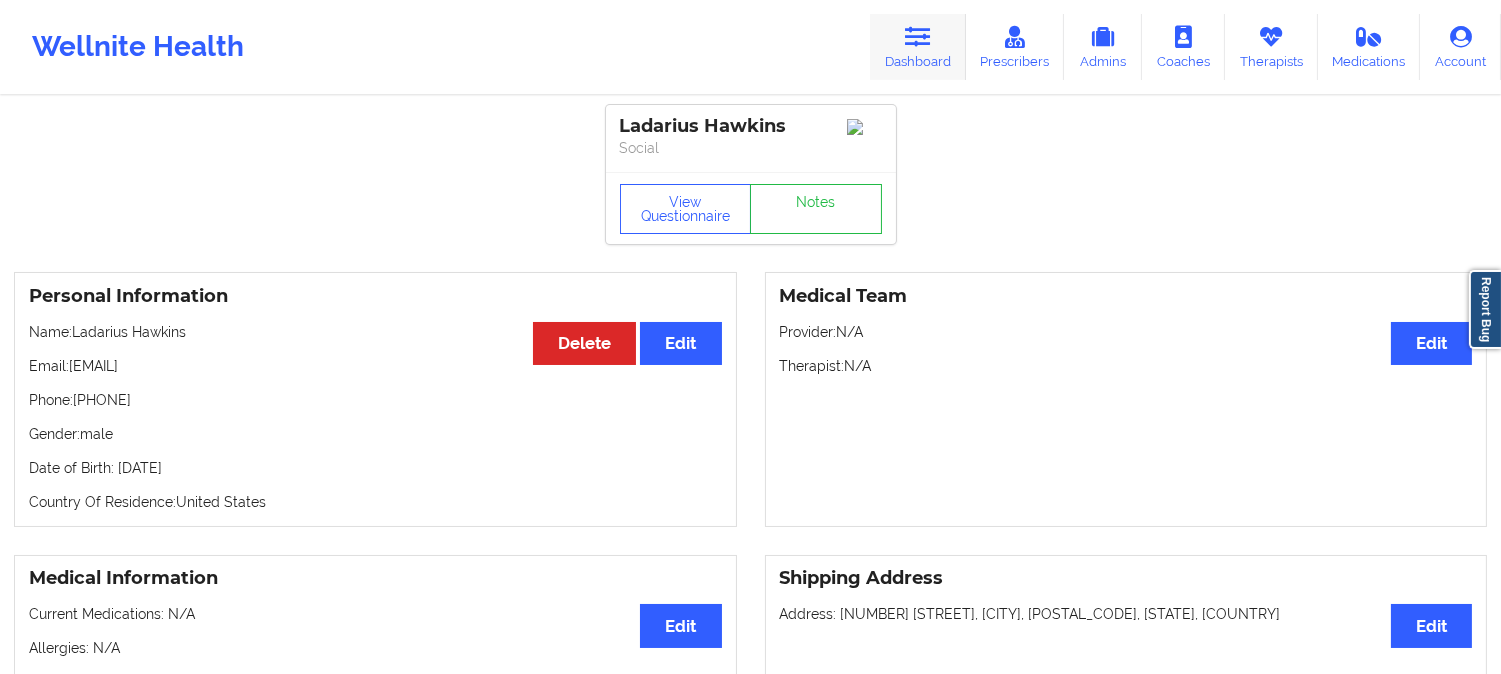 click on "Dashboard" at bounding box center (918, 47) 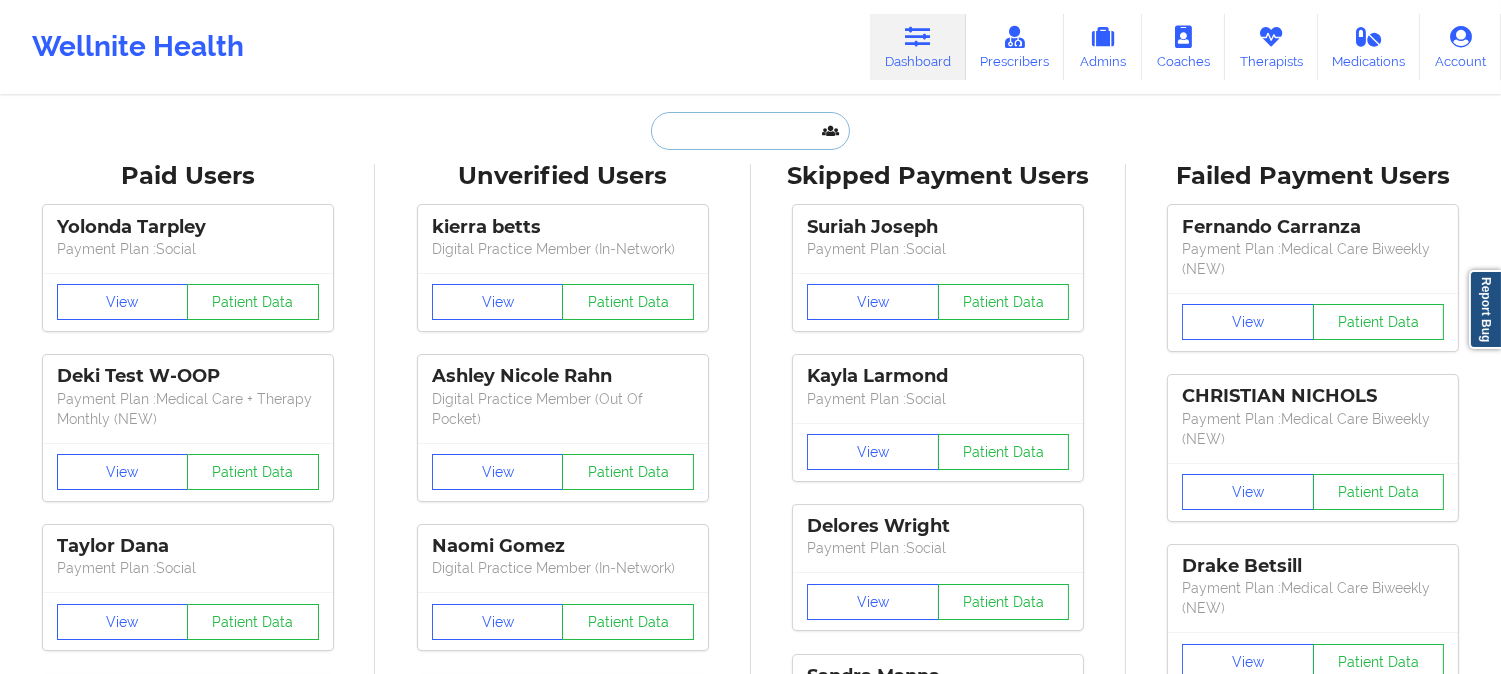 click at bounding box center [750, 131] 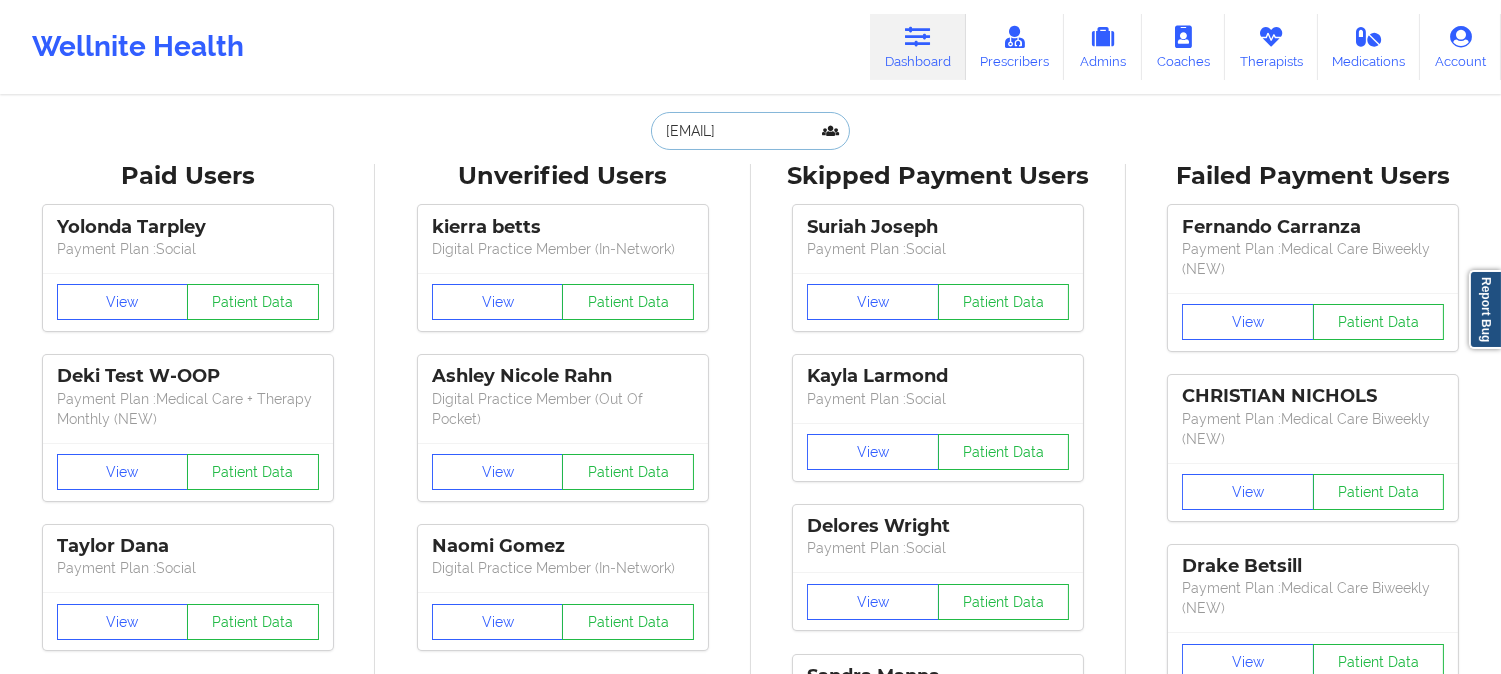 scroll, scrollTop: 0, scrollLeft: 7, axis: horizontal 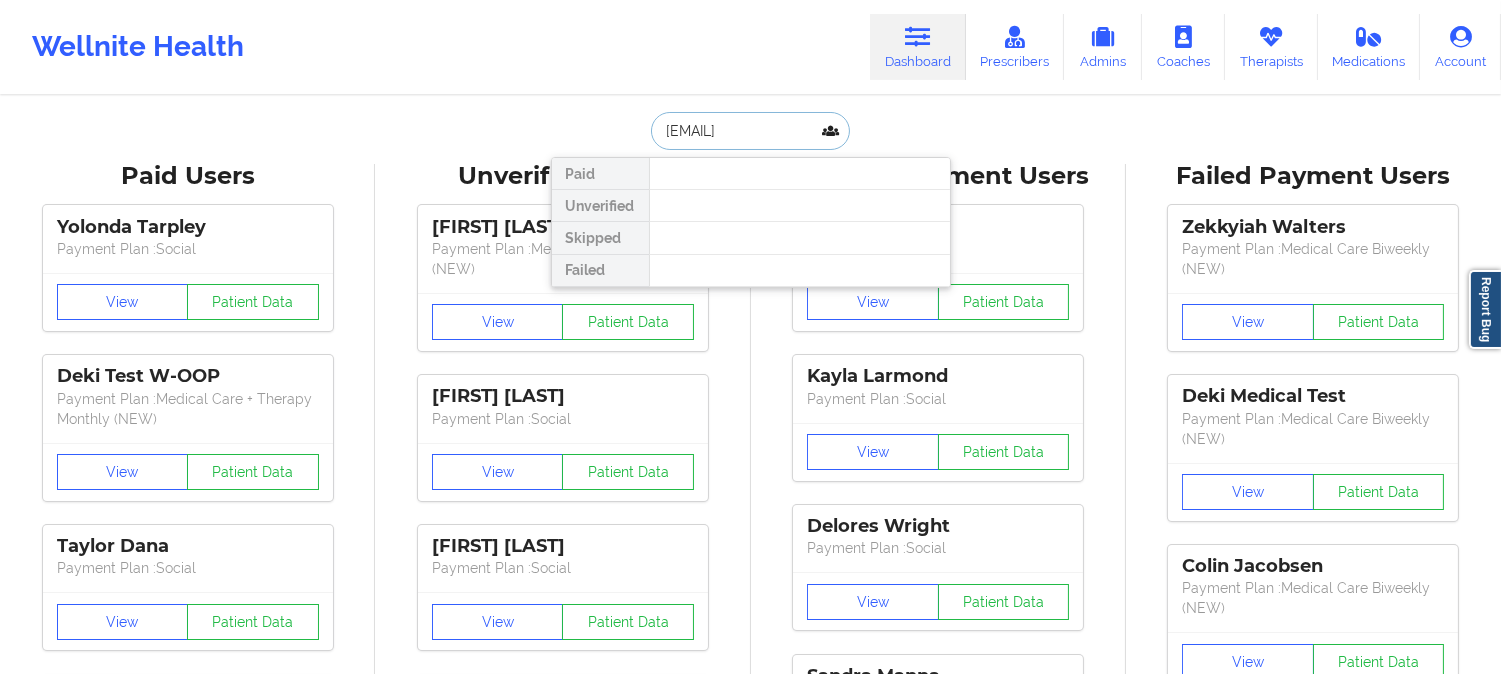 click on "[EMAIL]" at bounding box center [750, 131] 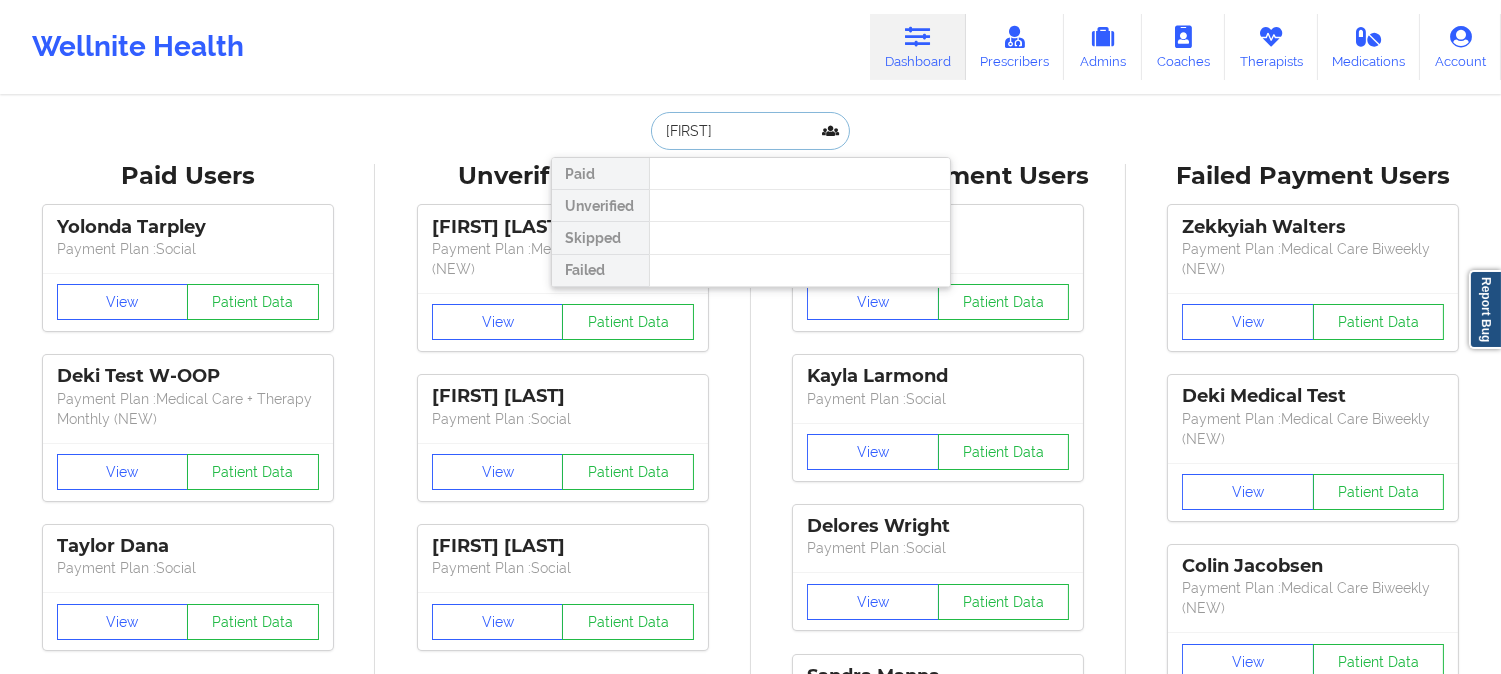 scroll, scrollTop: 0, scrollLeft: 0, axis: both 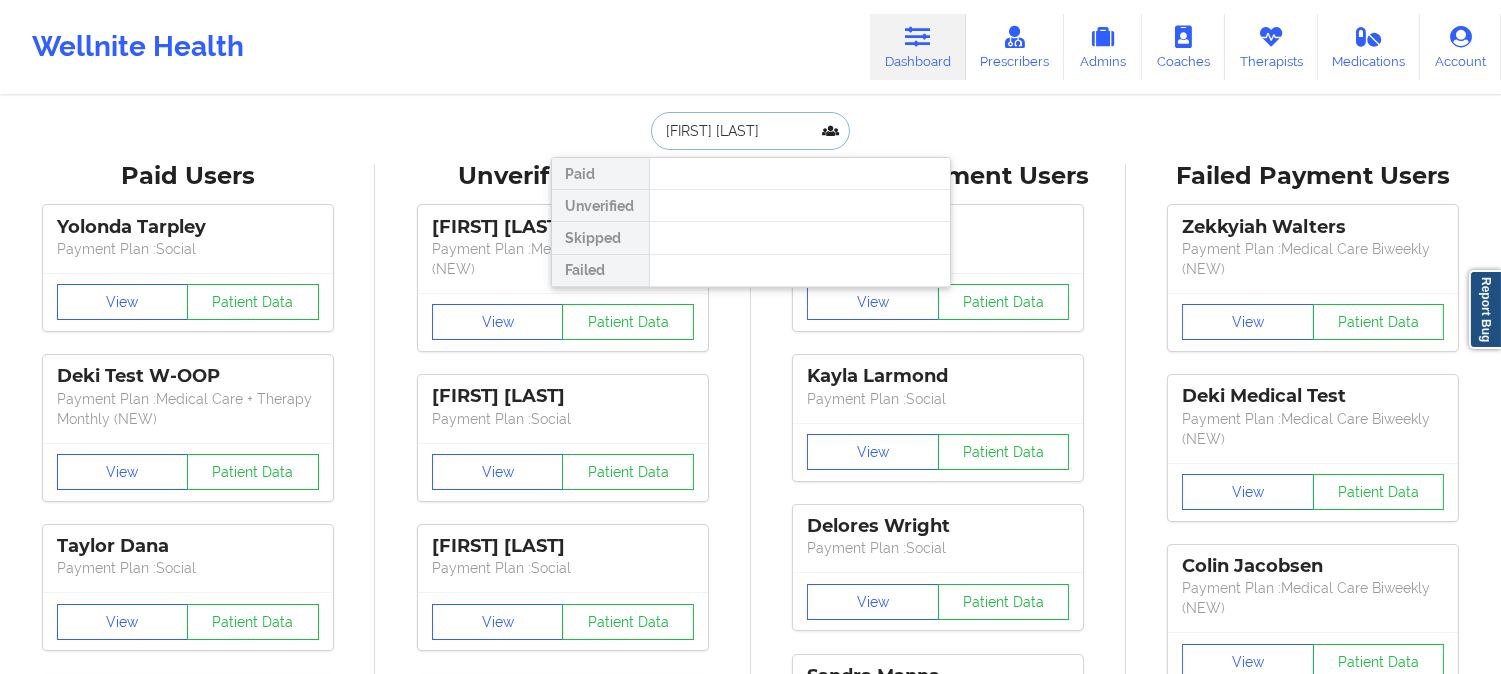 type on "[FIRST] [LAST]" 